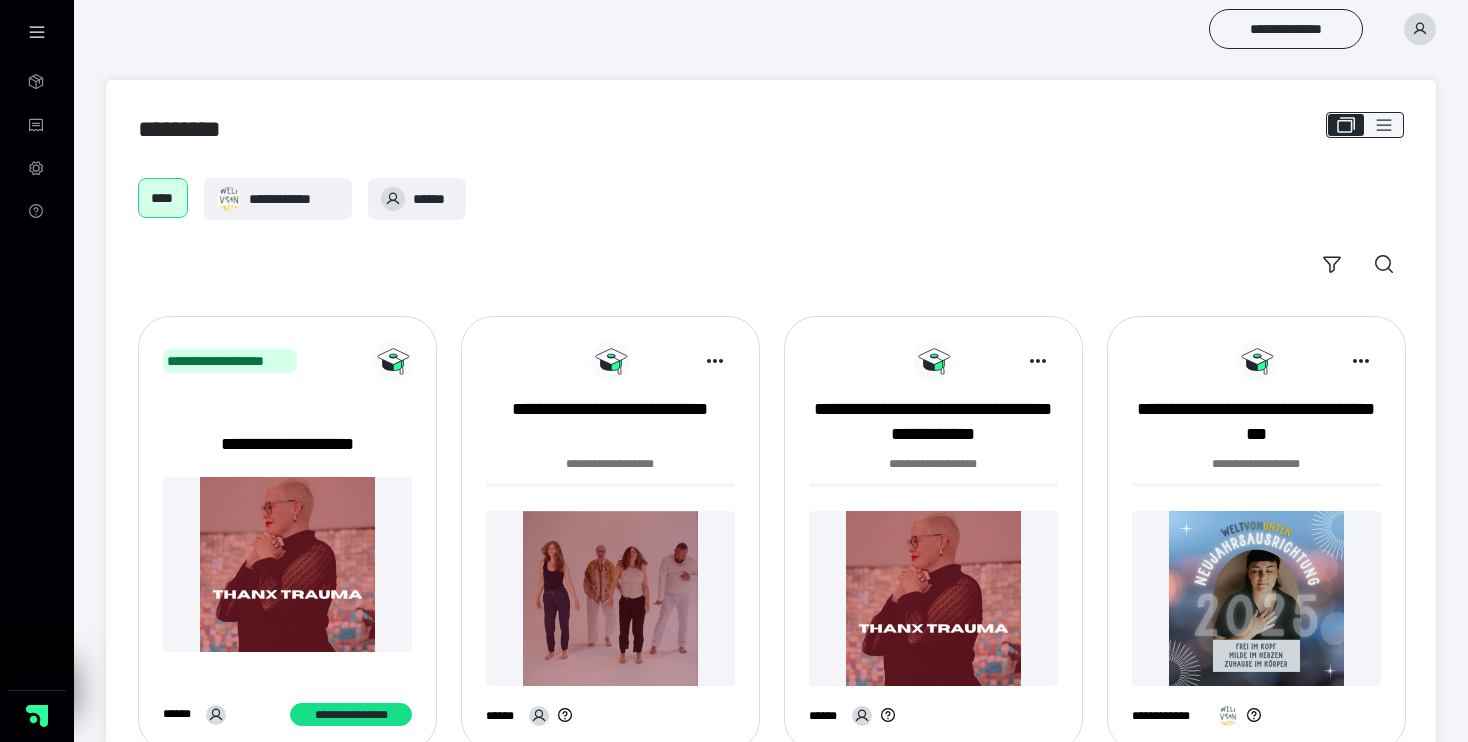 scroll, scrollTop: 0, scrollLeft: 0, axis: both 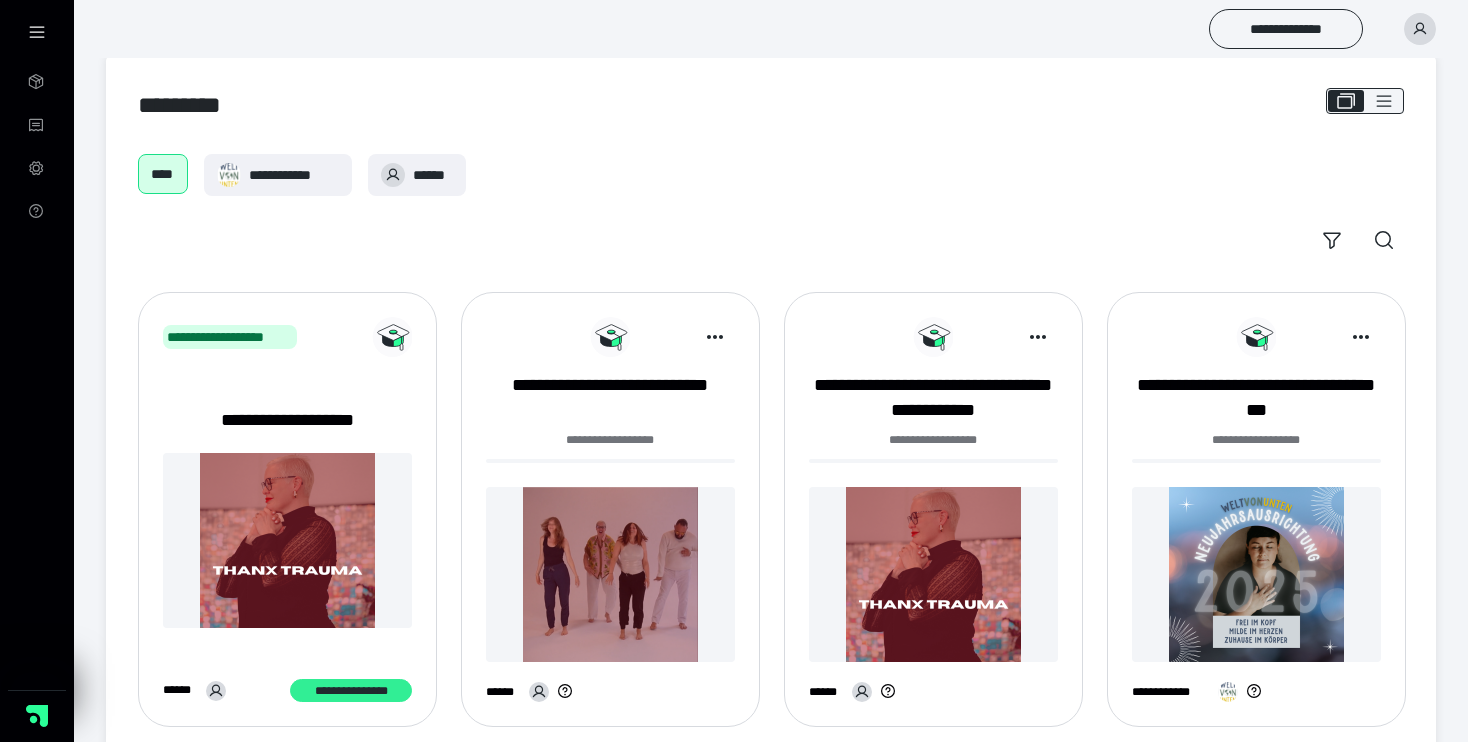 click on "**********" at bounding box center (350, 691) 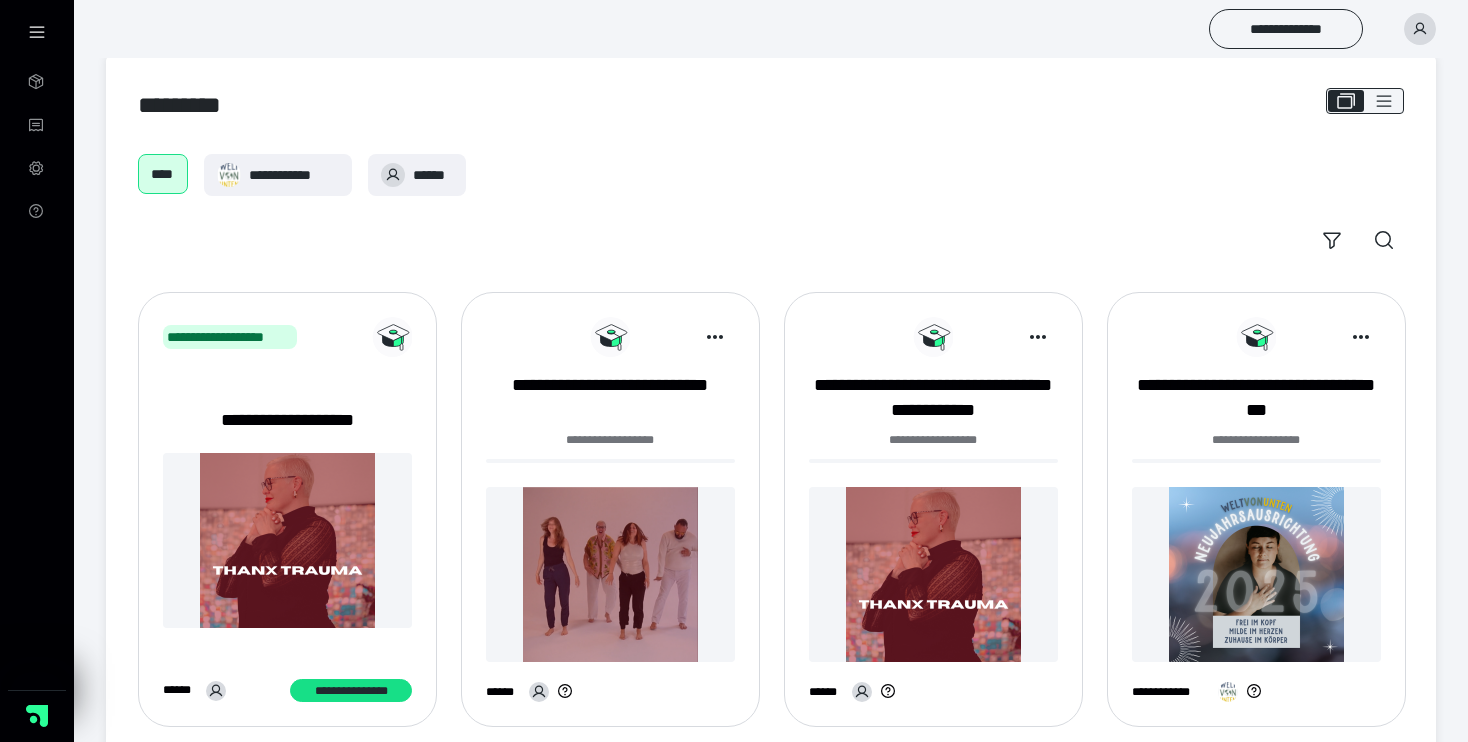 click at bounding box center (933, 574) 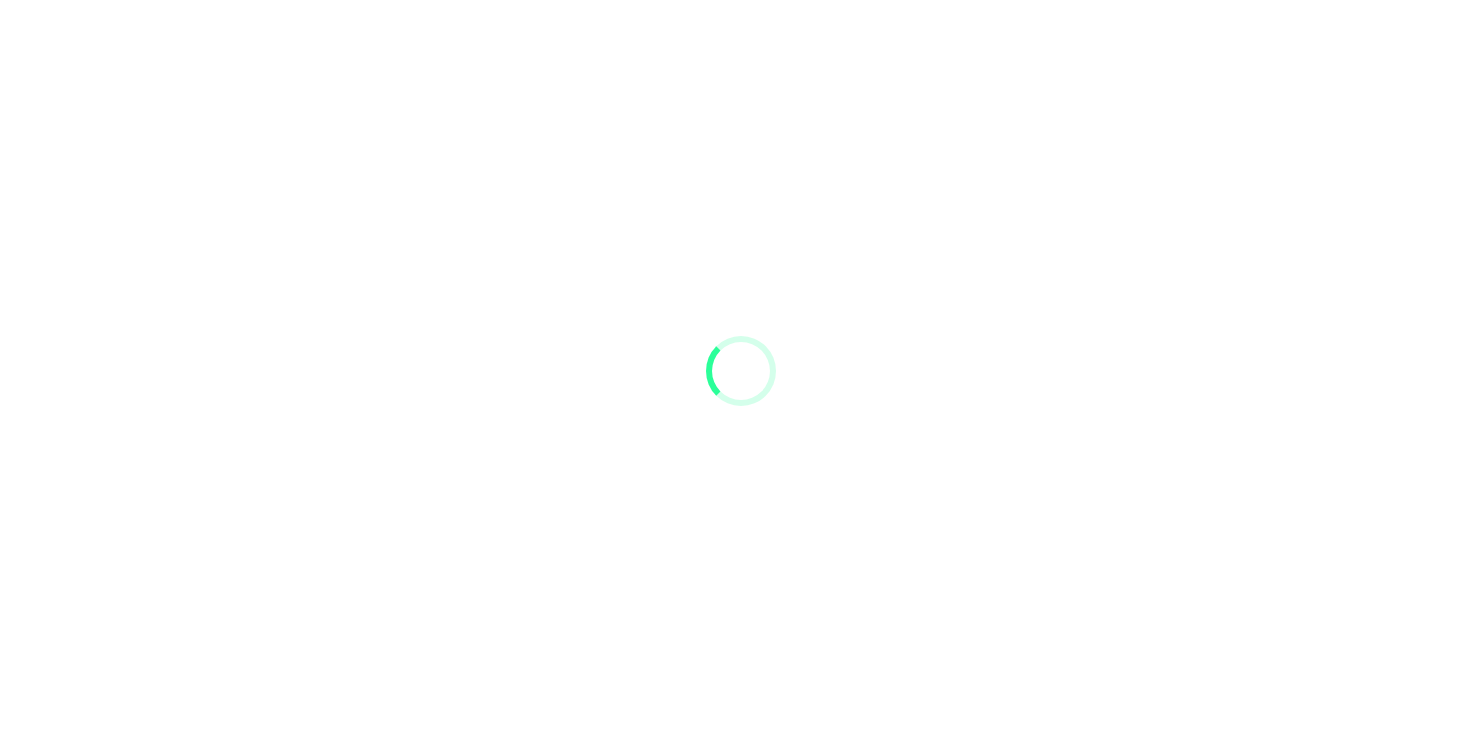 scroll, scrollTop: 0, scrollLeft: 0, axis: both 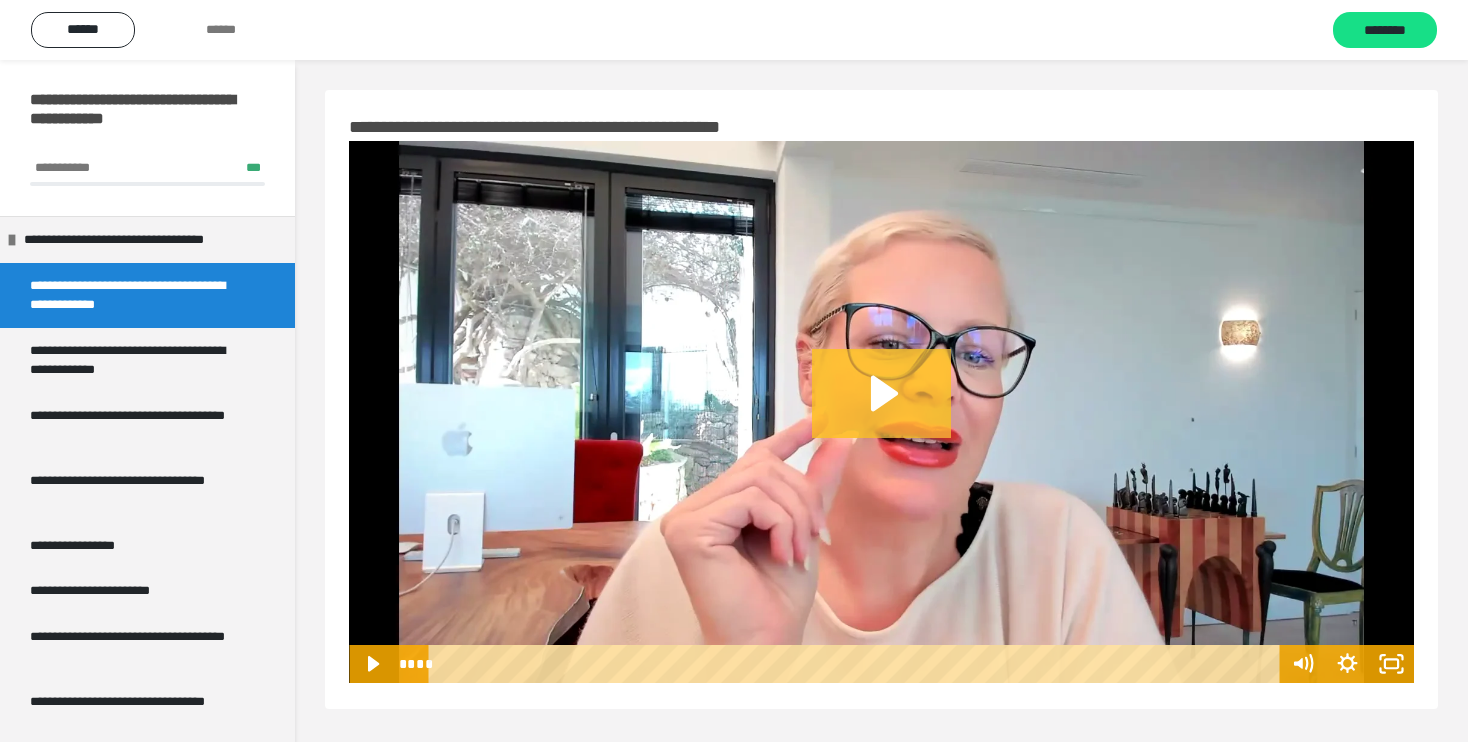 click 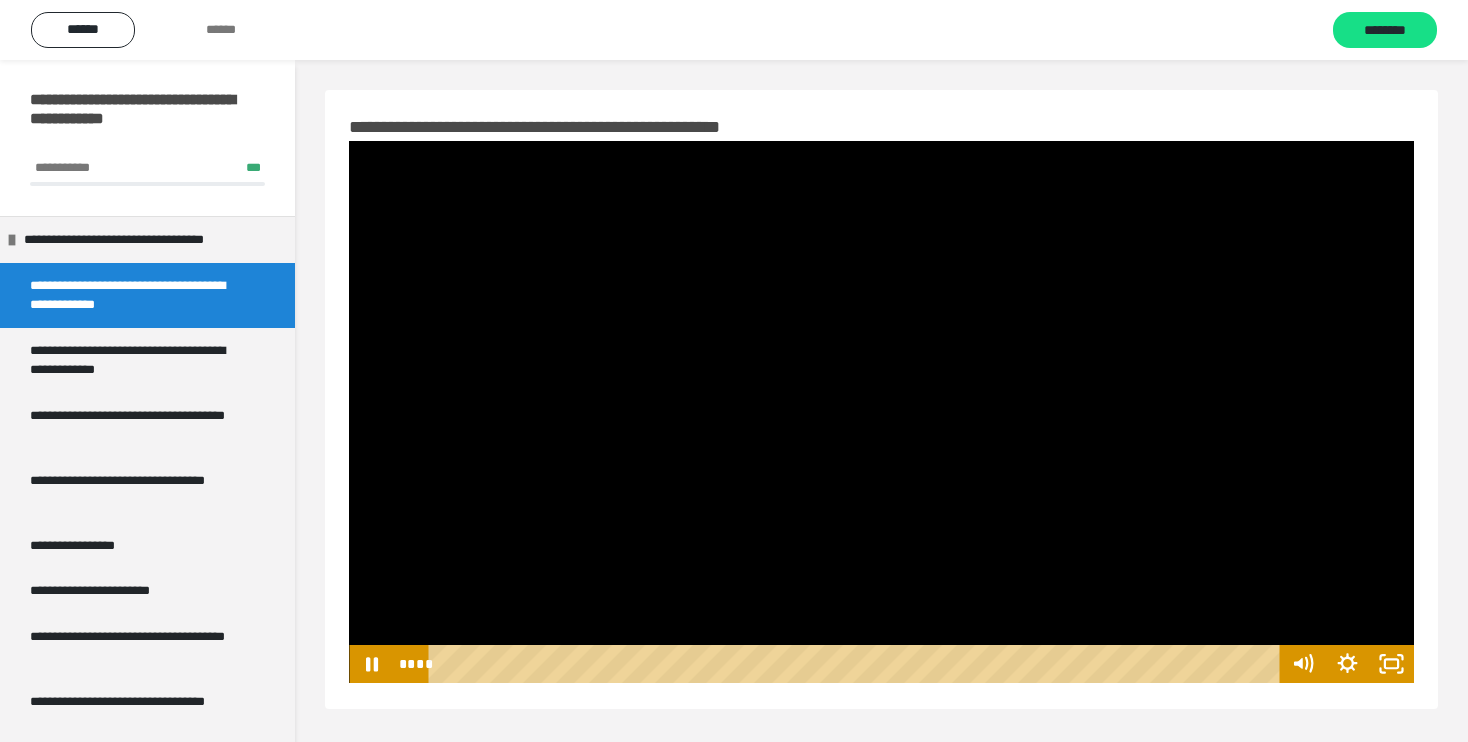 type 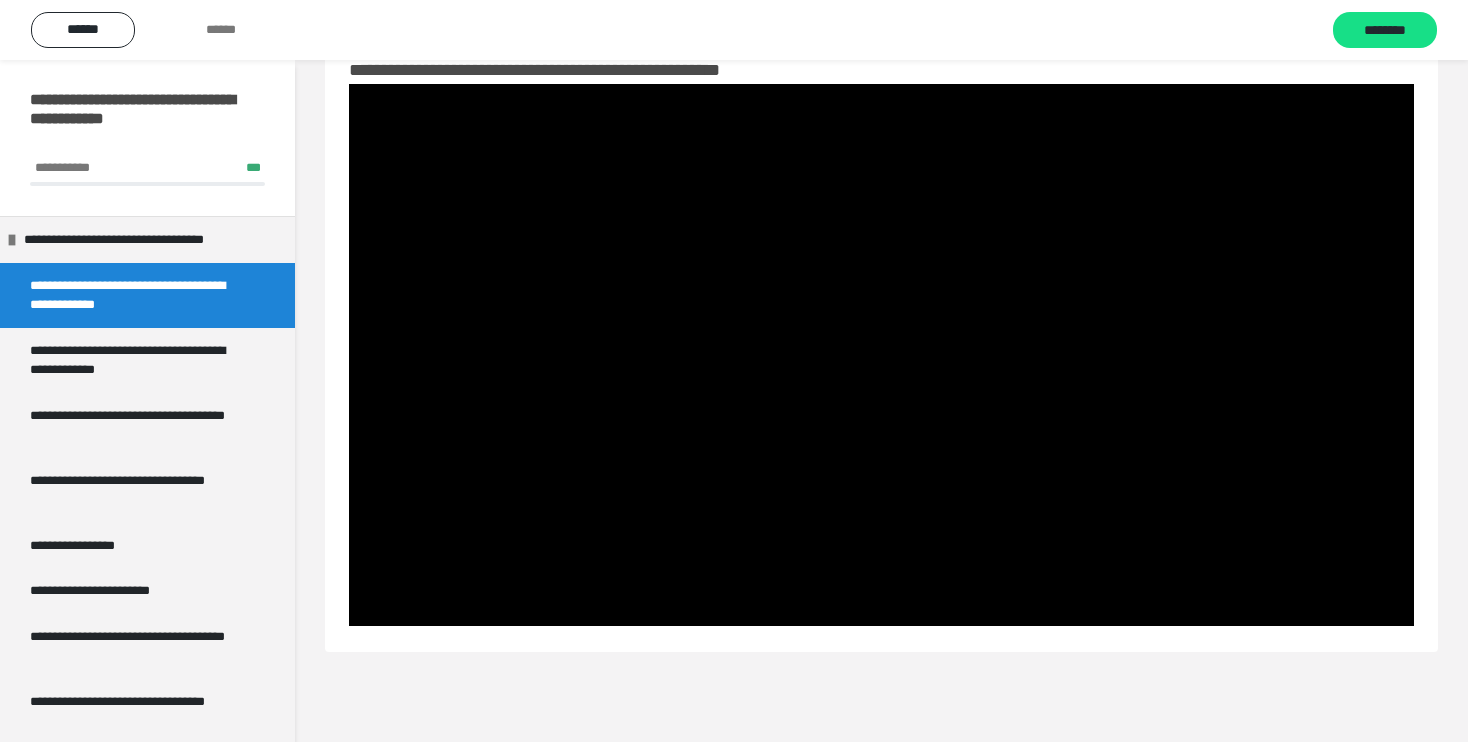scroll, scrollTop: 60, scrollLeft: 0, axis: vertical 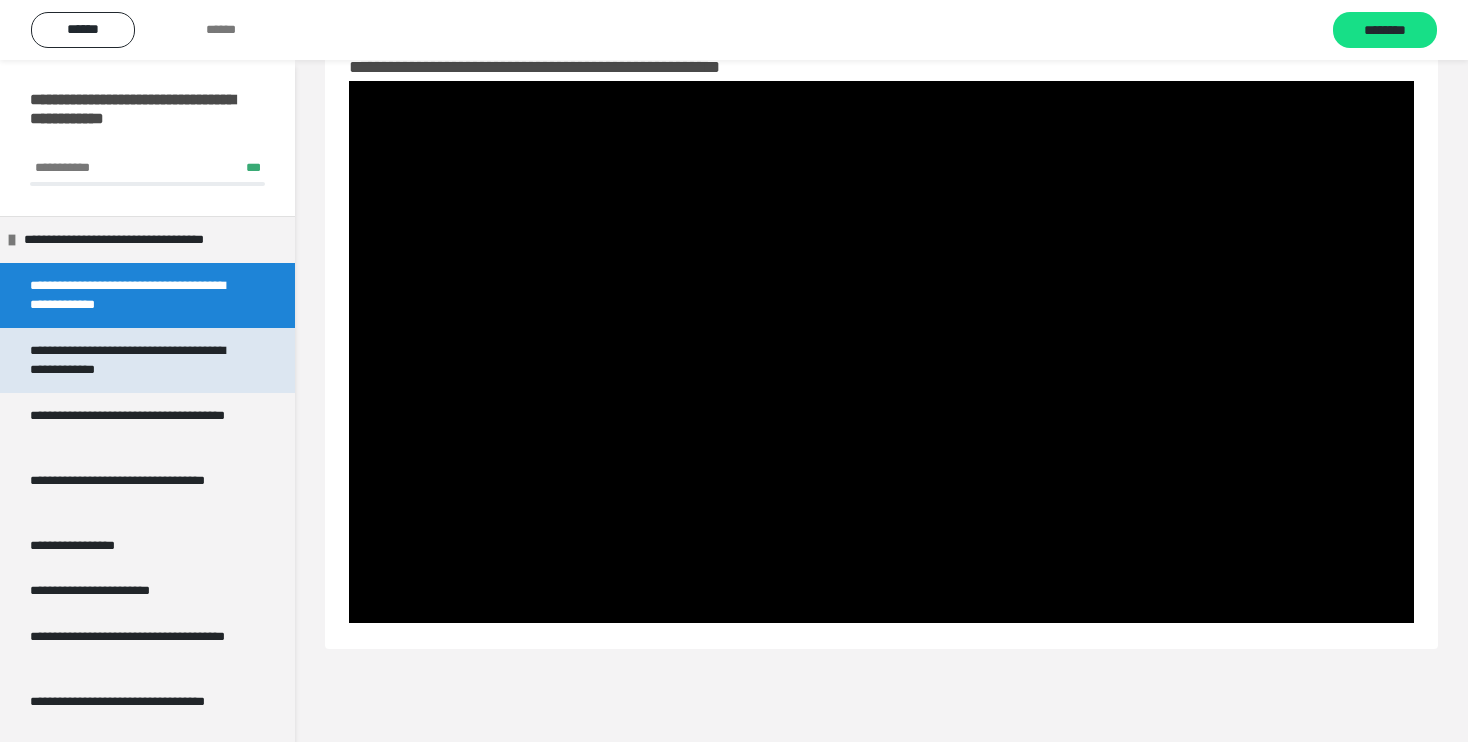 click on "**********" at bounding box center (132, 360) 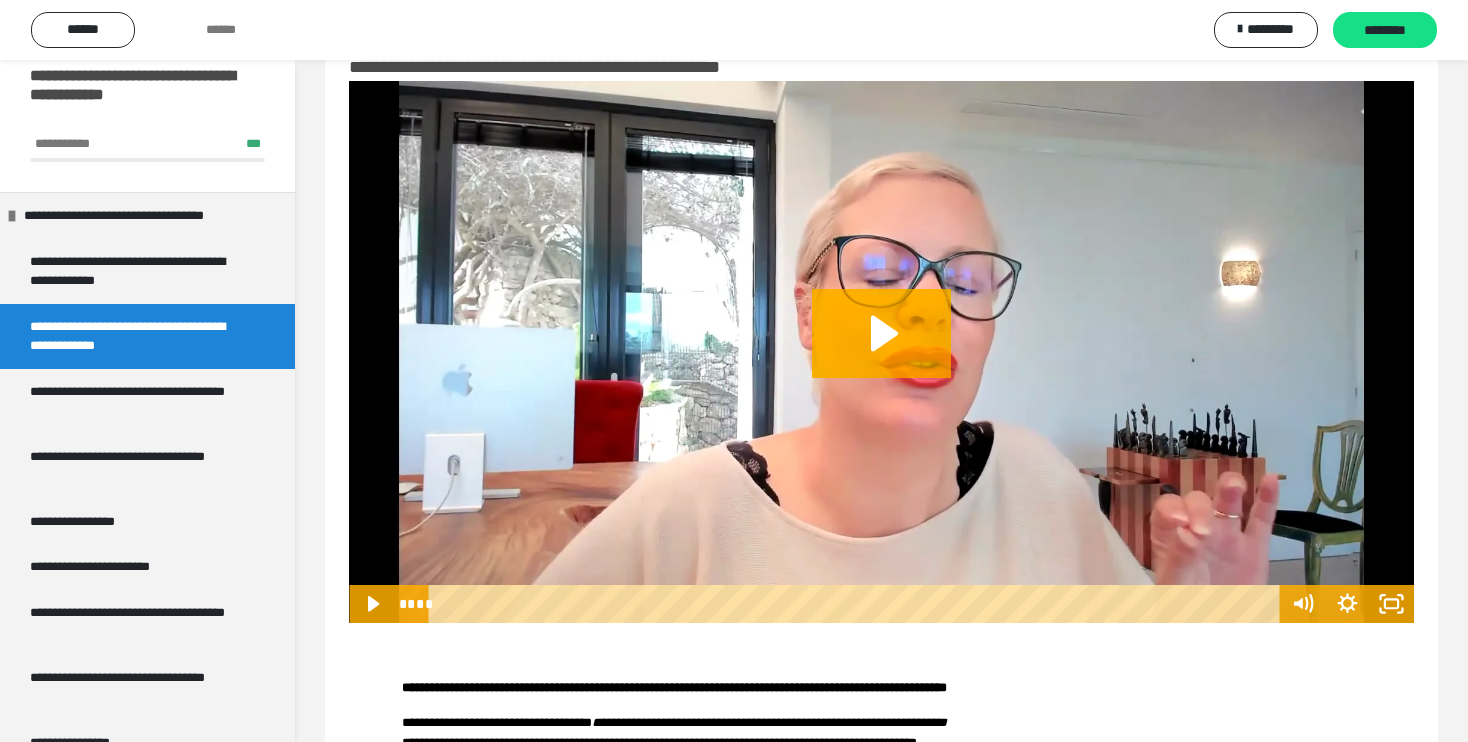 scroll, scrollTop: 0, scrollLeft: 0, axis: both 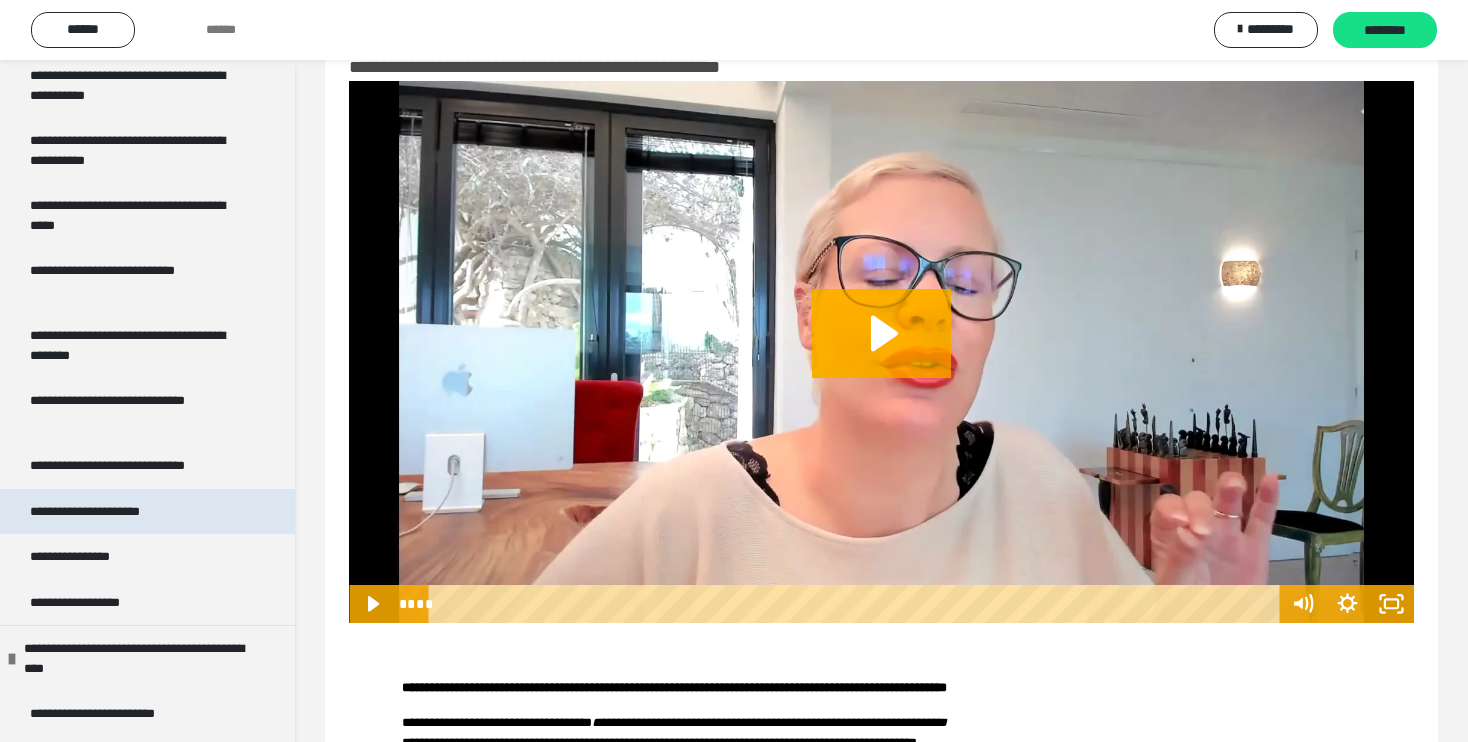 click on "**********" at bounding box center (147, 512) 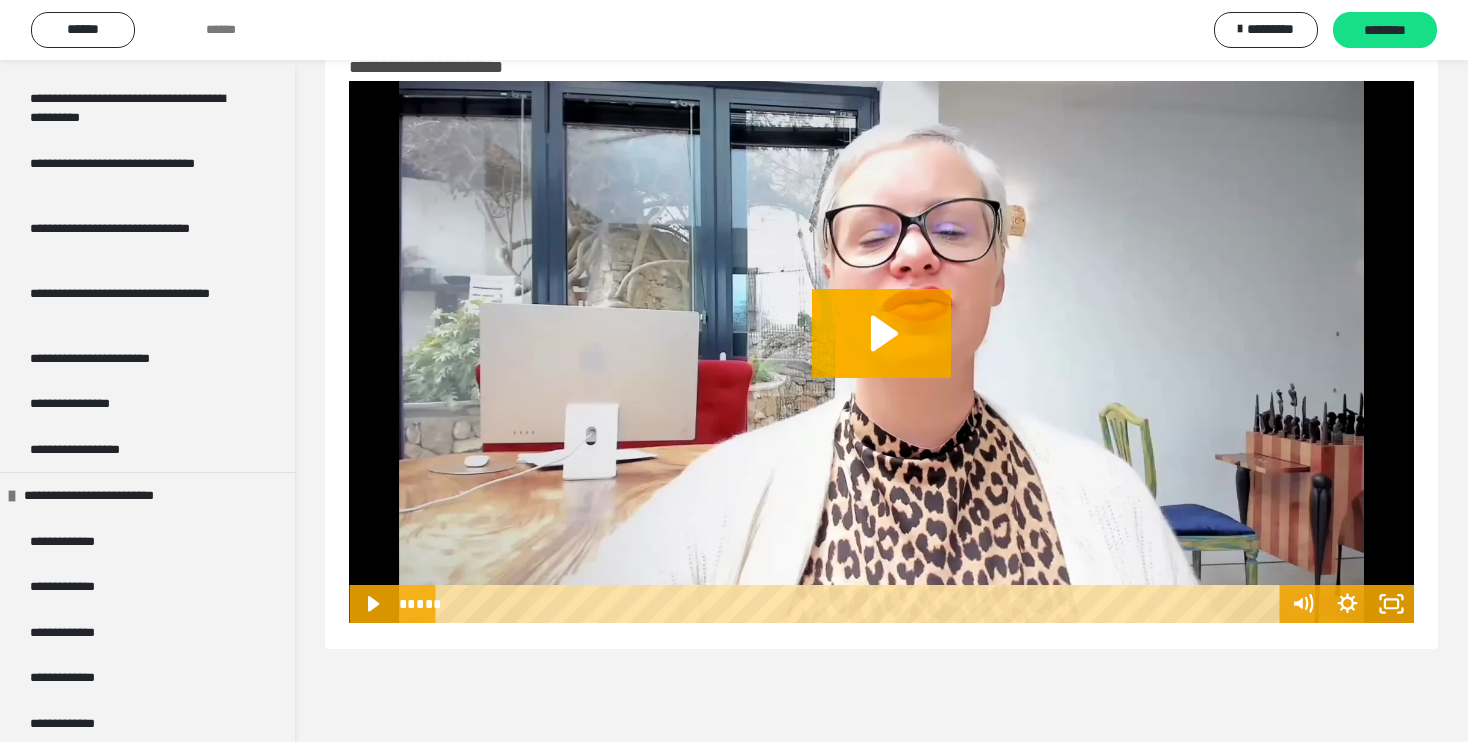 scroll, scrollTop: 2954, scrollLeft: 0, axis: vertical 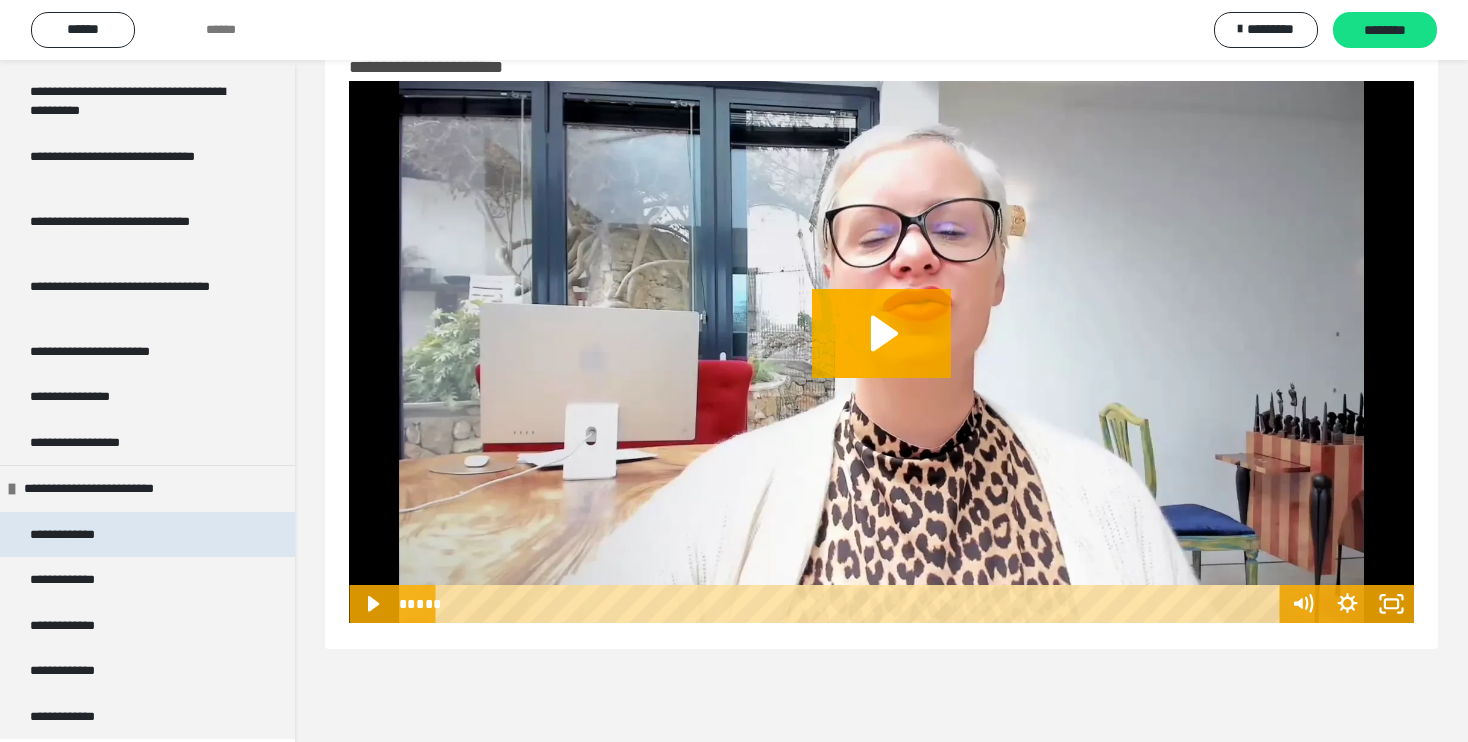 click on "**********" at bounding box center (71, 535) 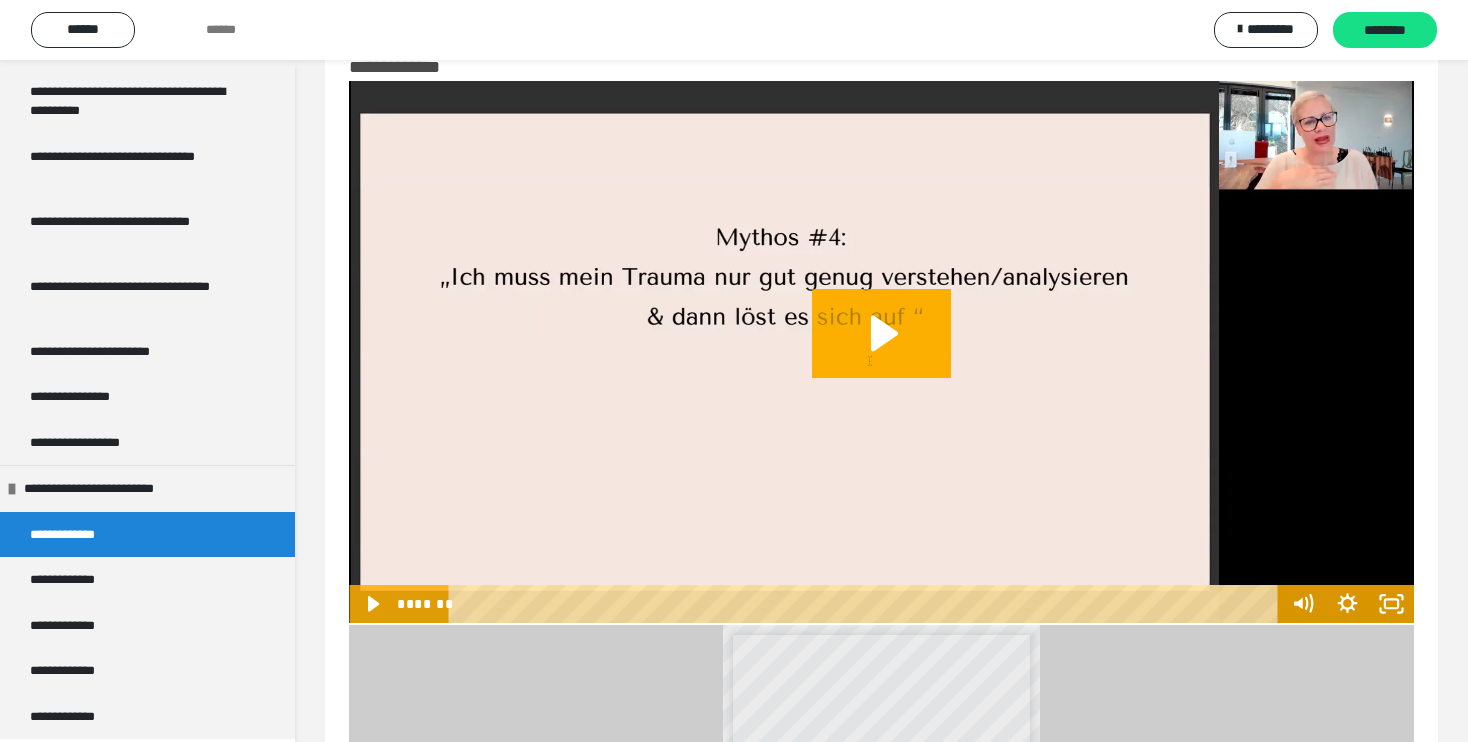click on "**********" at bounding box center (881, 849) 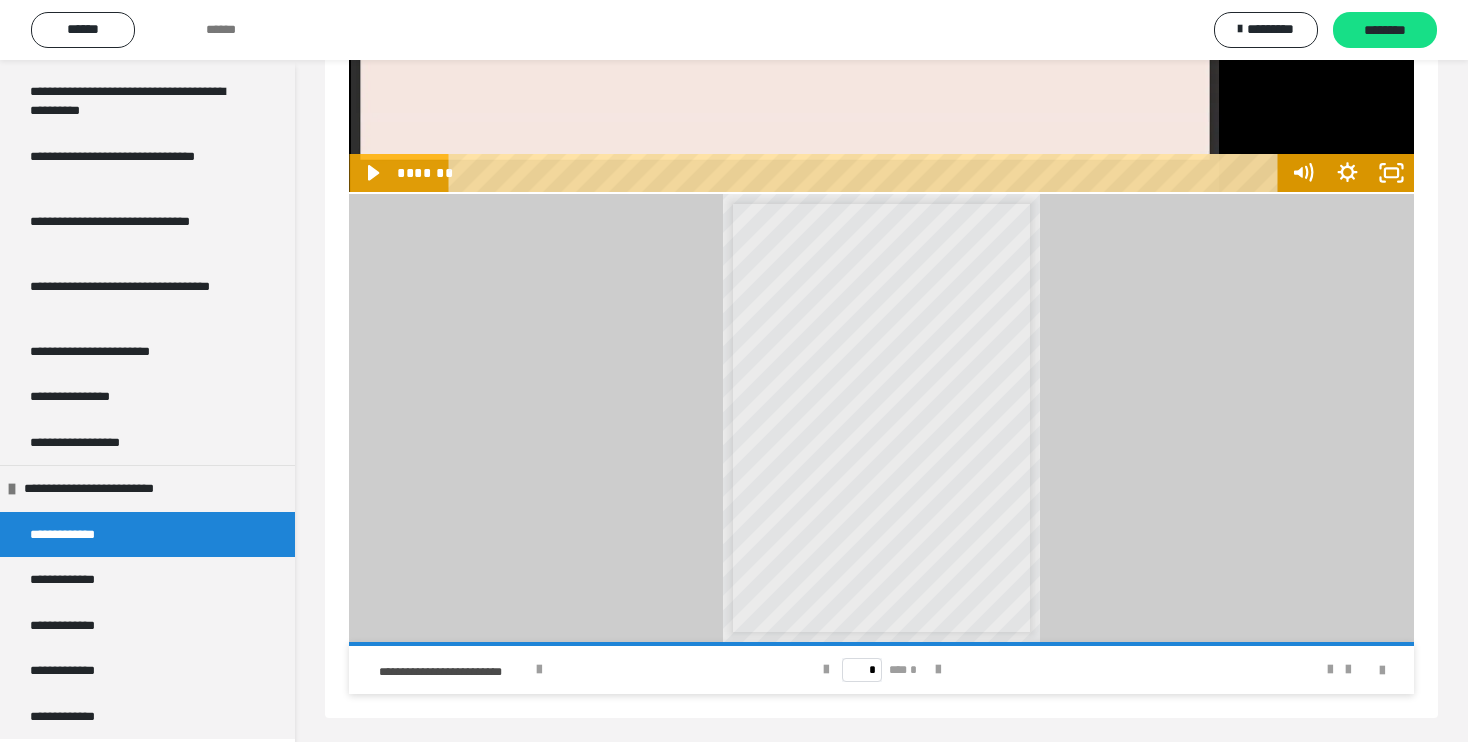 scroll, scrollTop: 496, scrollLeft: 0, axis: vertical 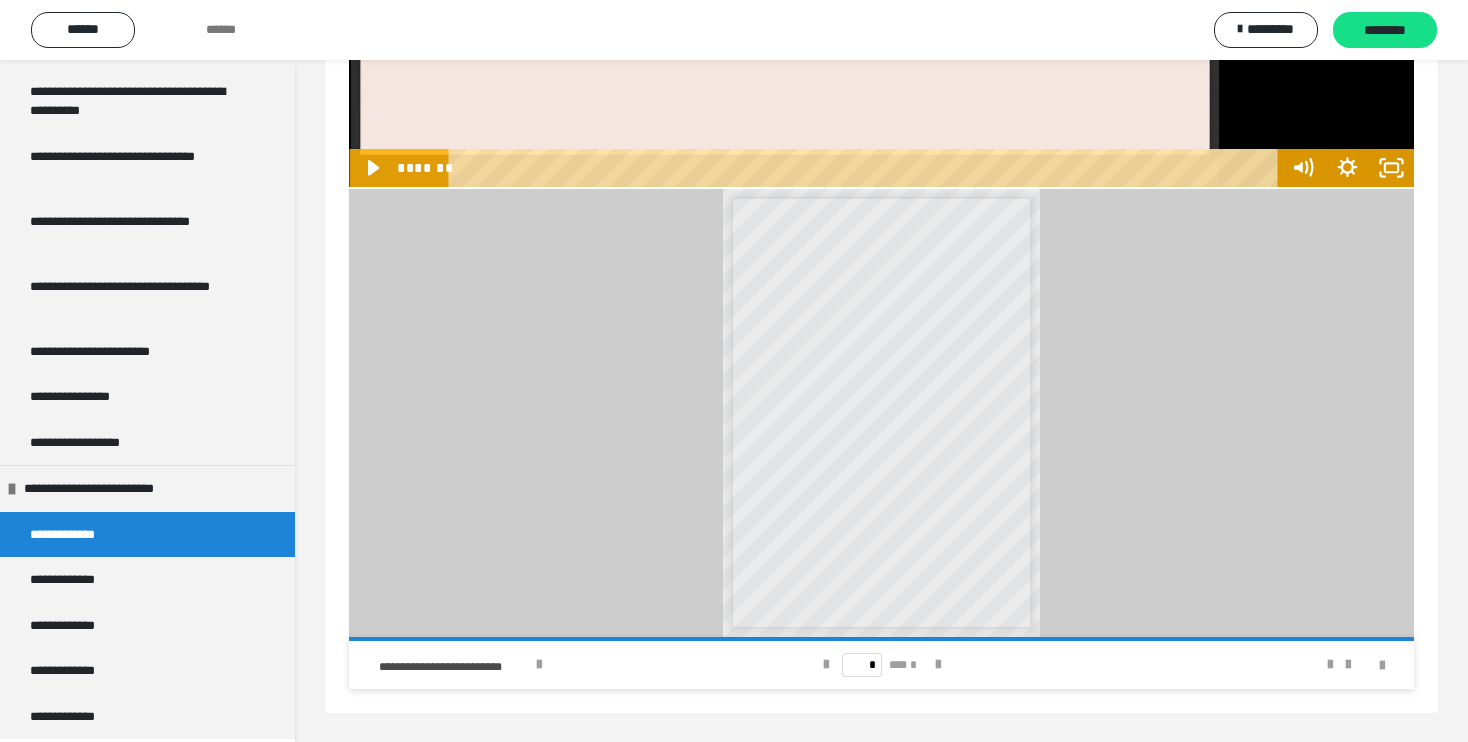 click on "**********" at bounding box center [147, 535] 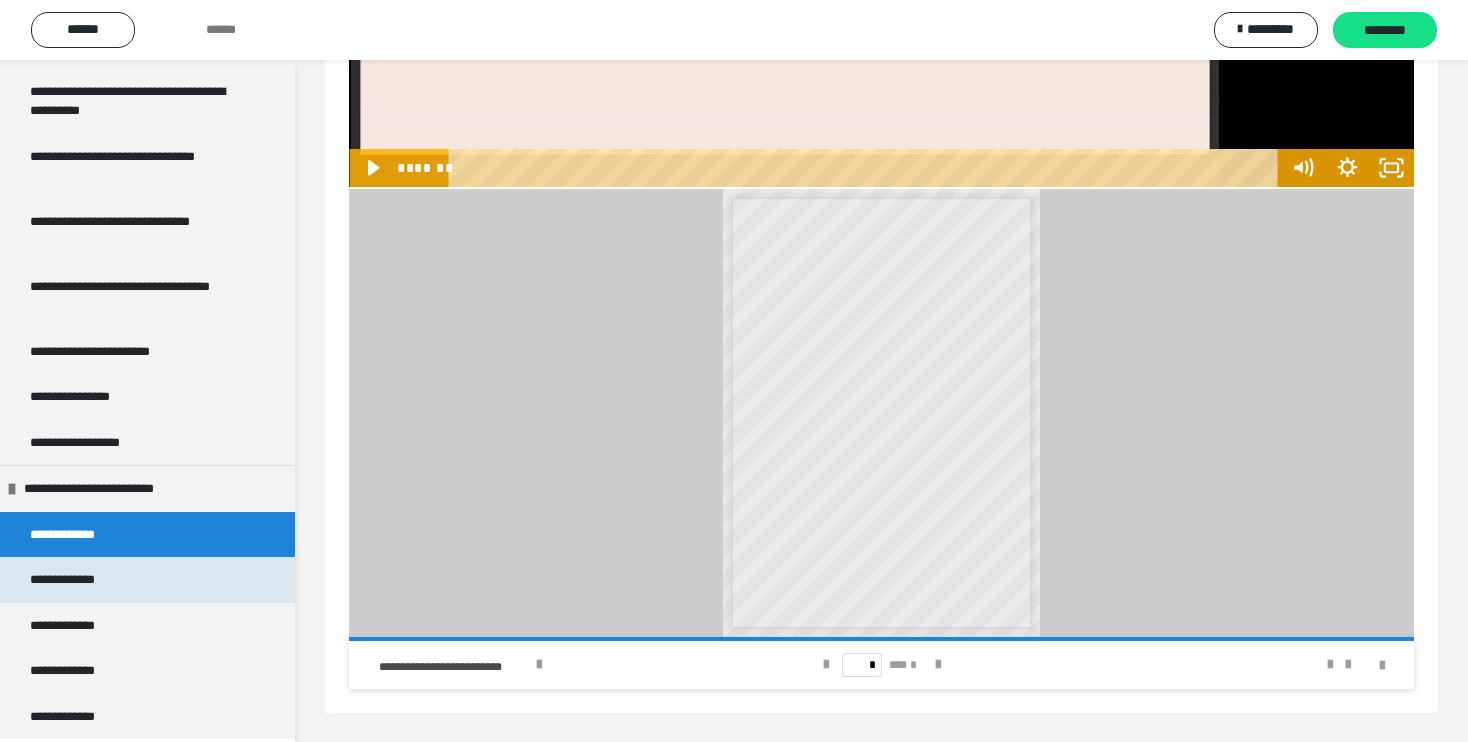 click on "**********" at bounding box center (147, 580) 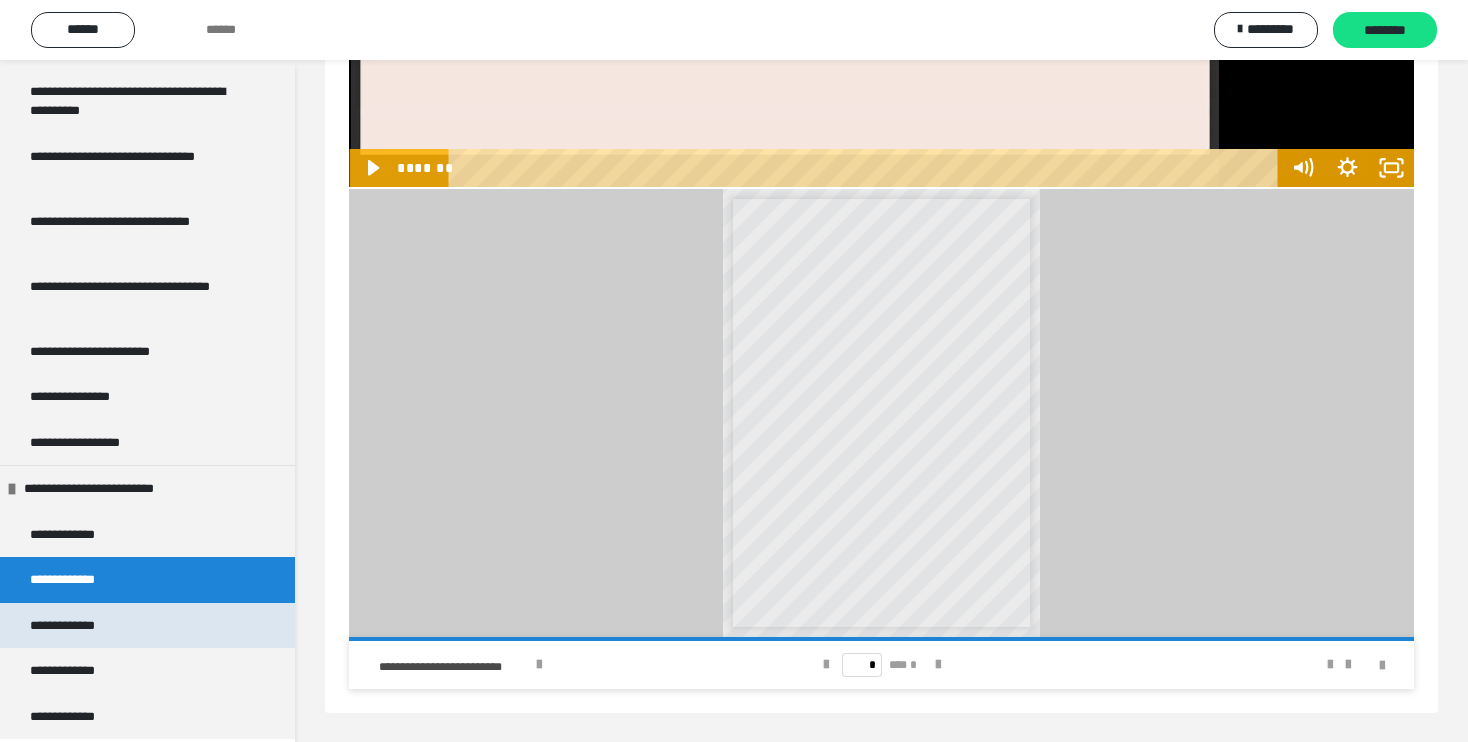 scroll, scrollTop: 60, scrollLeft: 0, axis: vertical 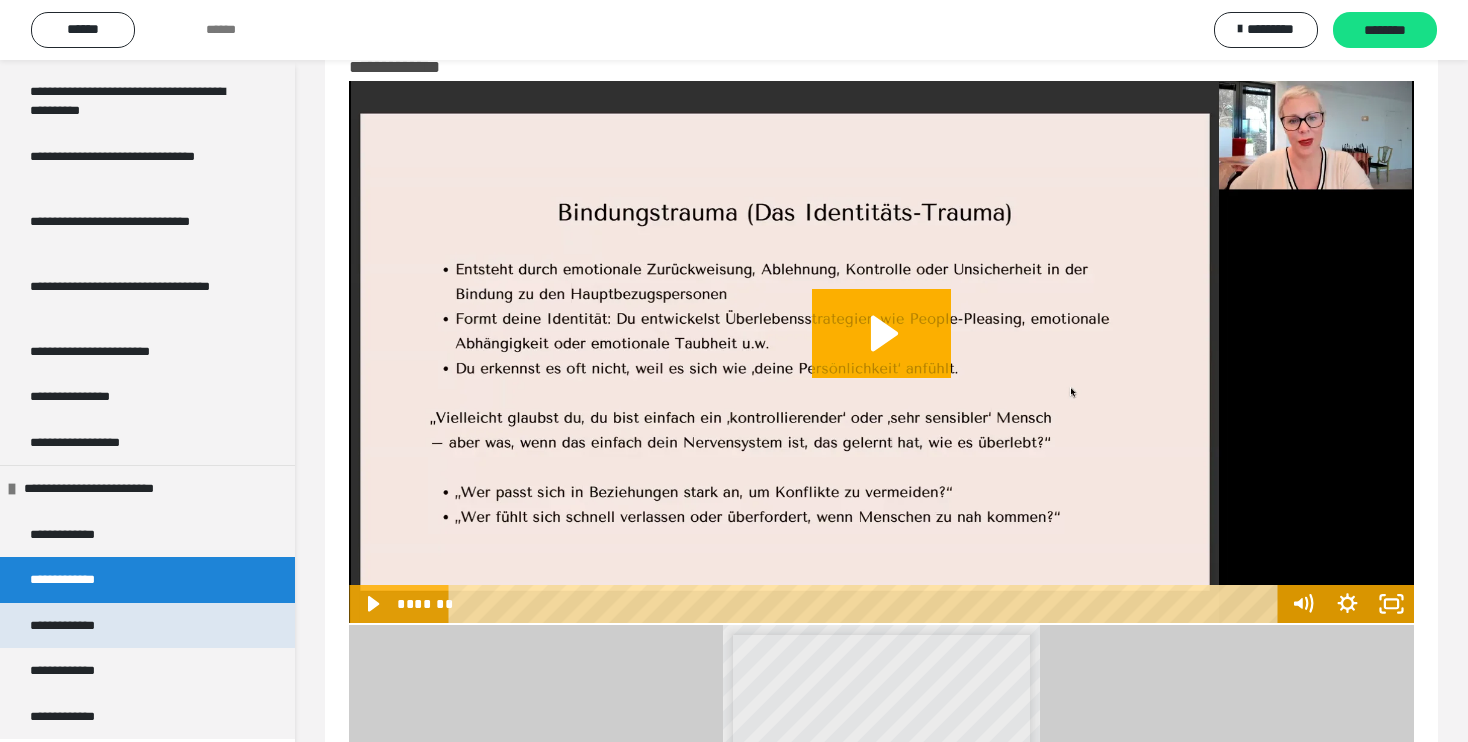 click on "**********" at bounding box center (147, 626) 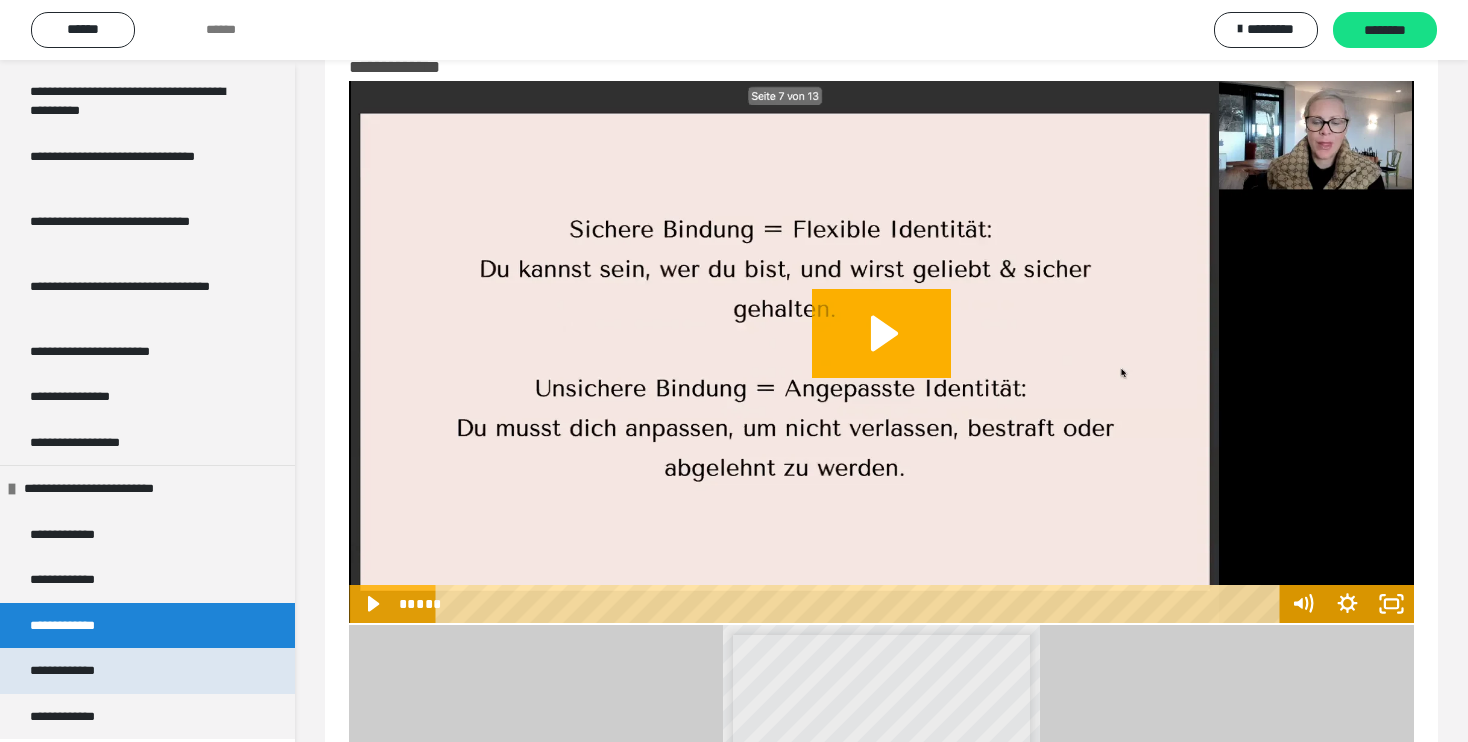 click on "**********" at bounding box center (147, 671) 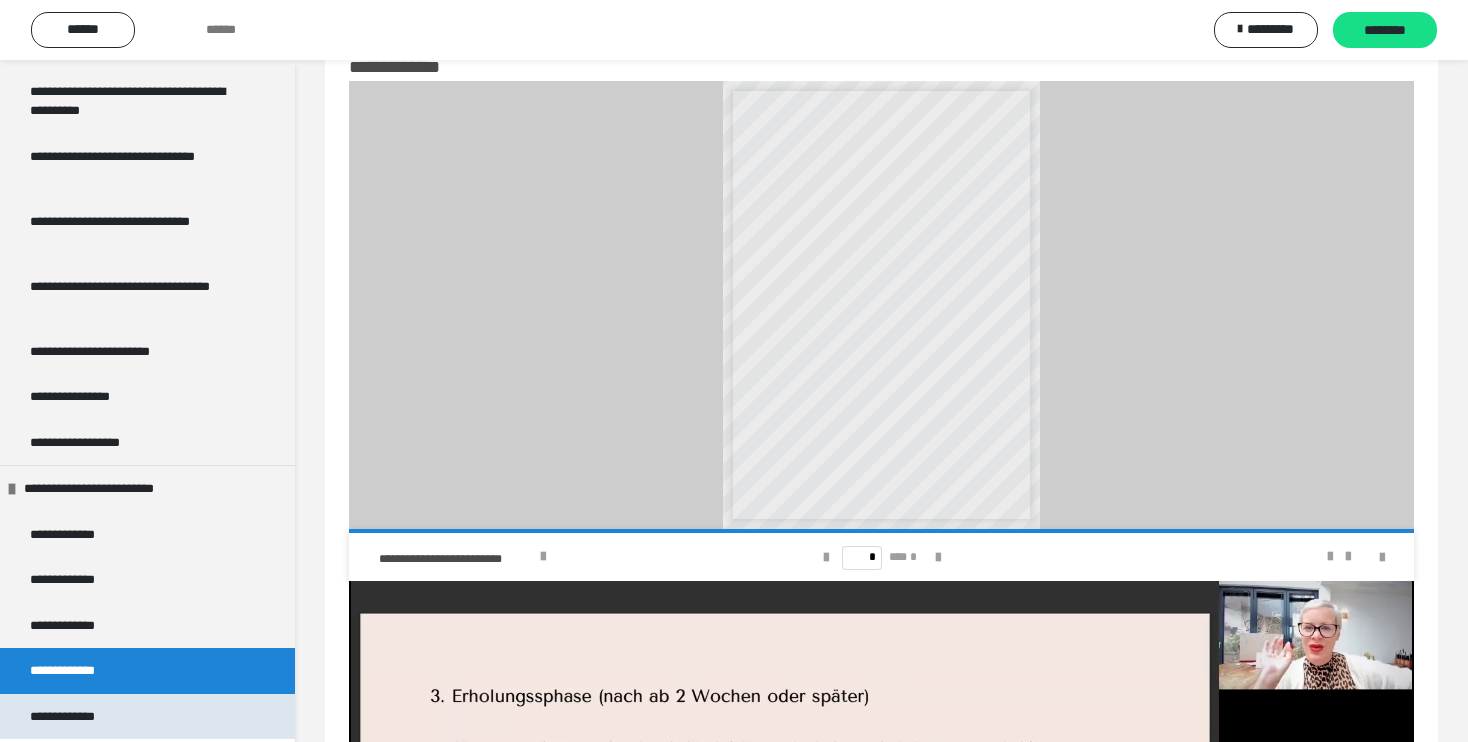 click on "**********" at bounding box center [147, 717] 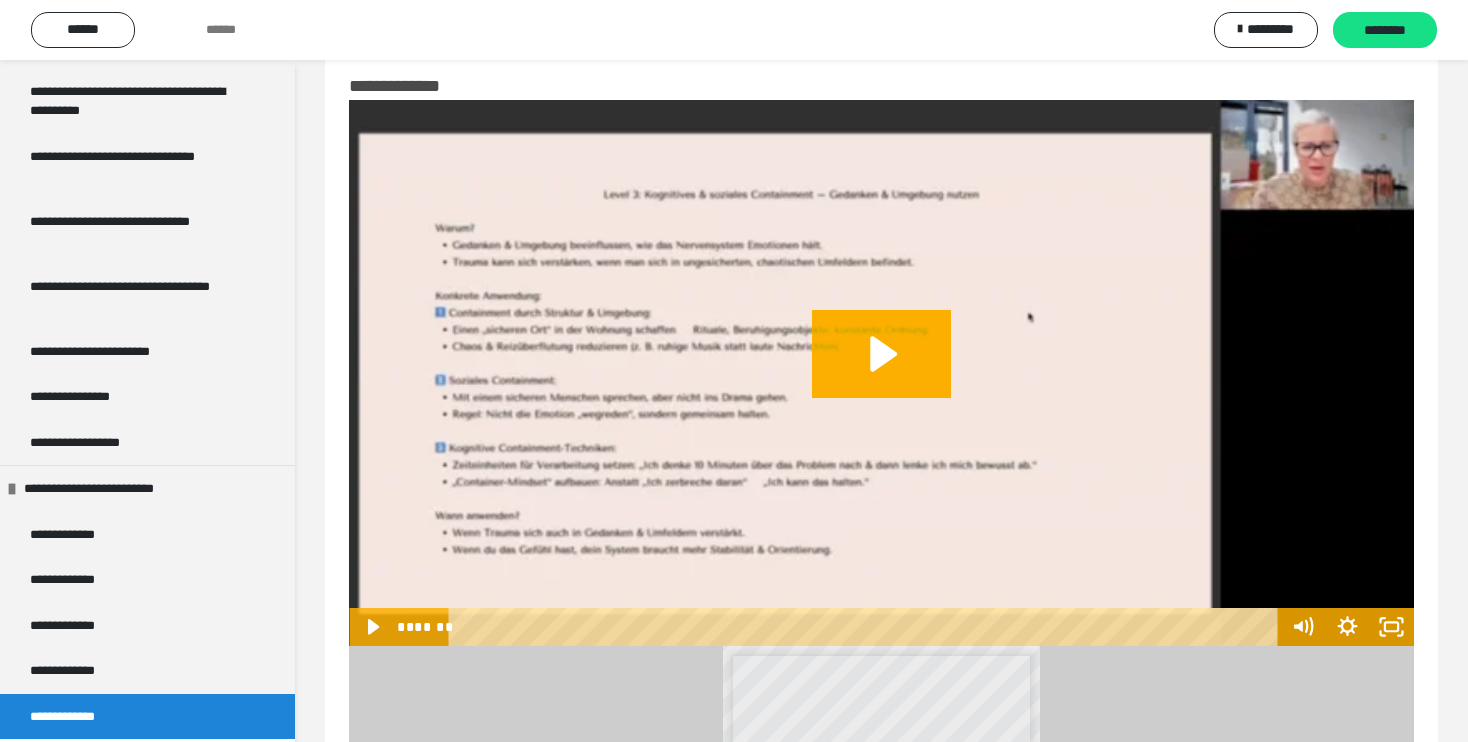 scroll, scrollTop: 0, scrollLeft: 0, axis: both 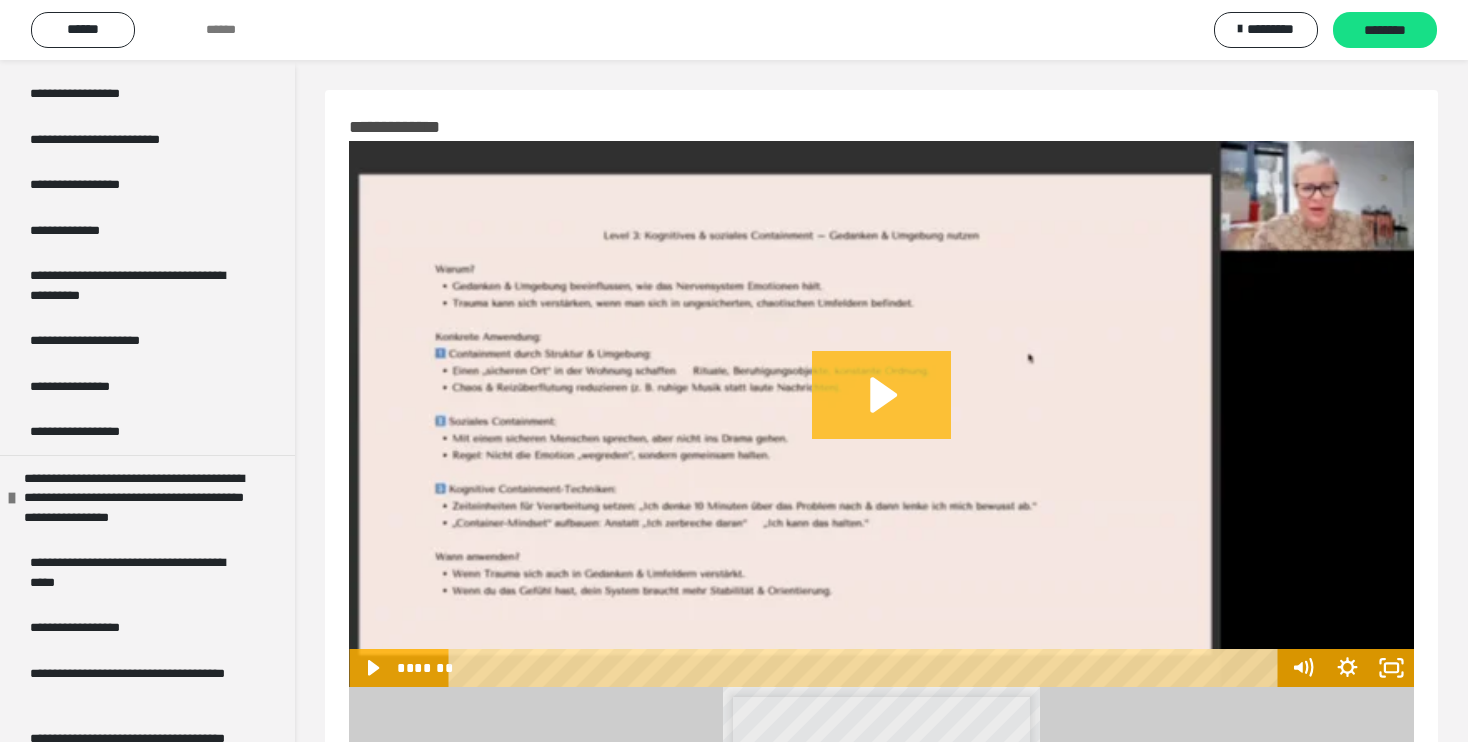 click 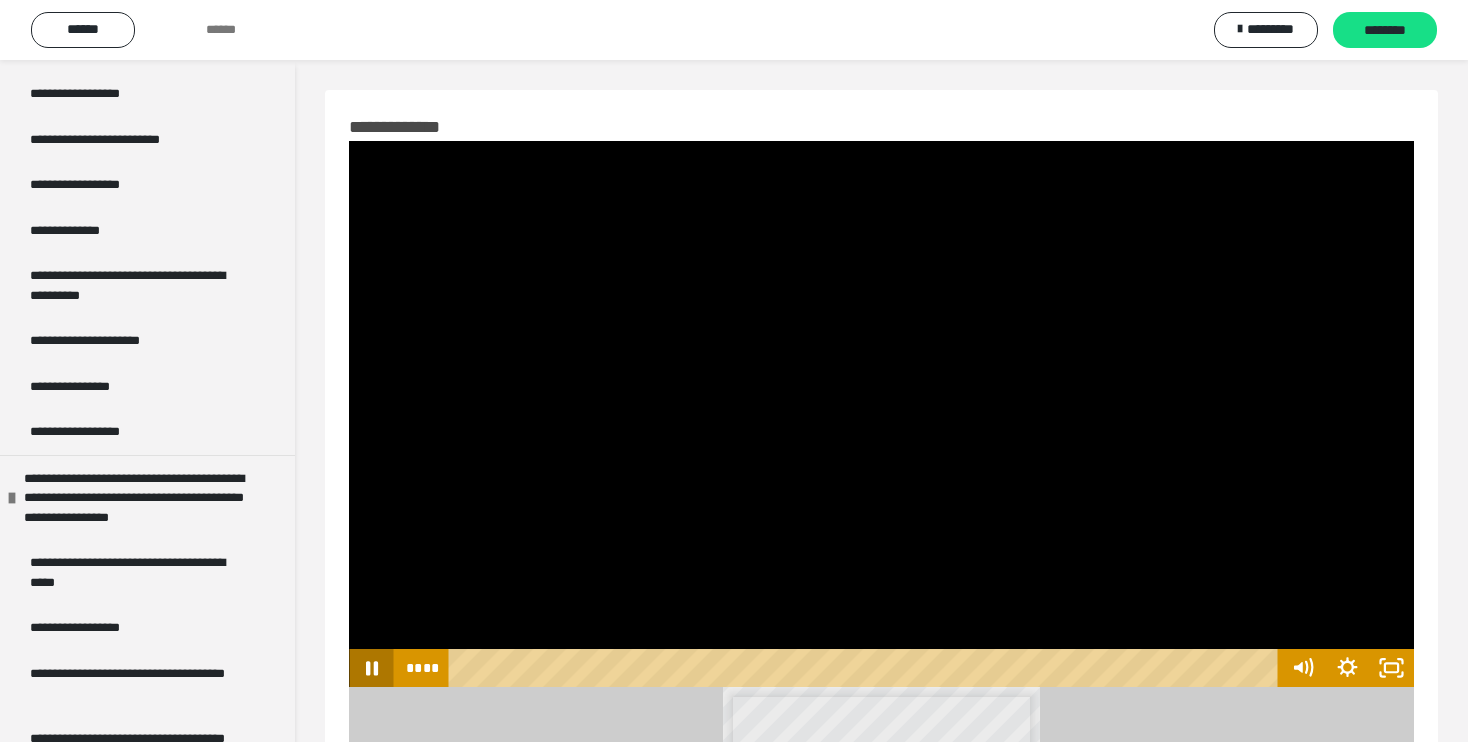 click 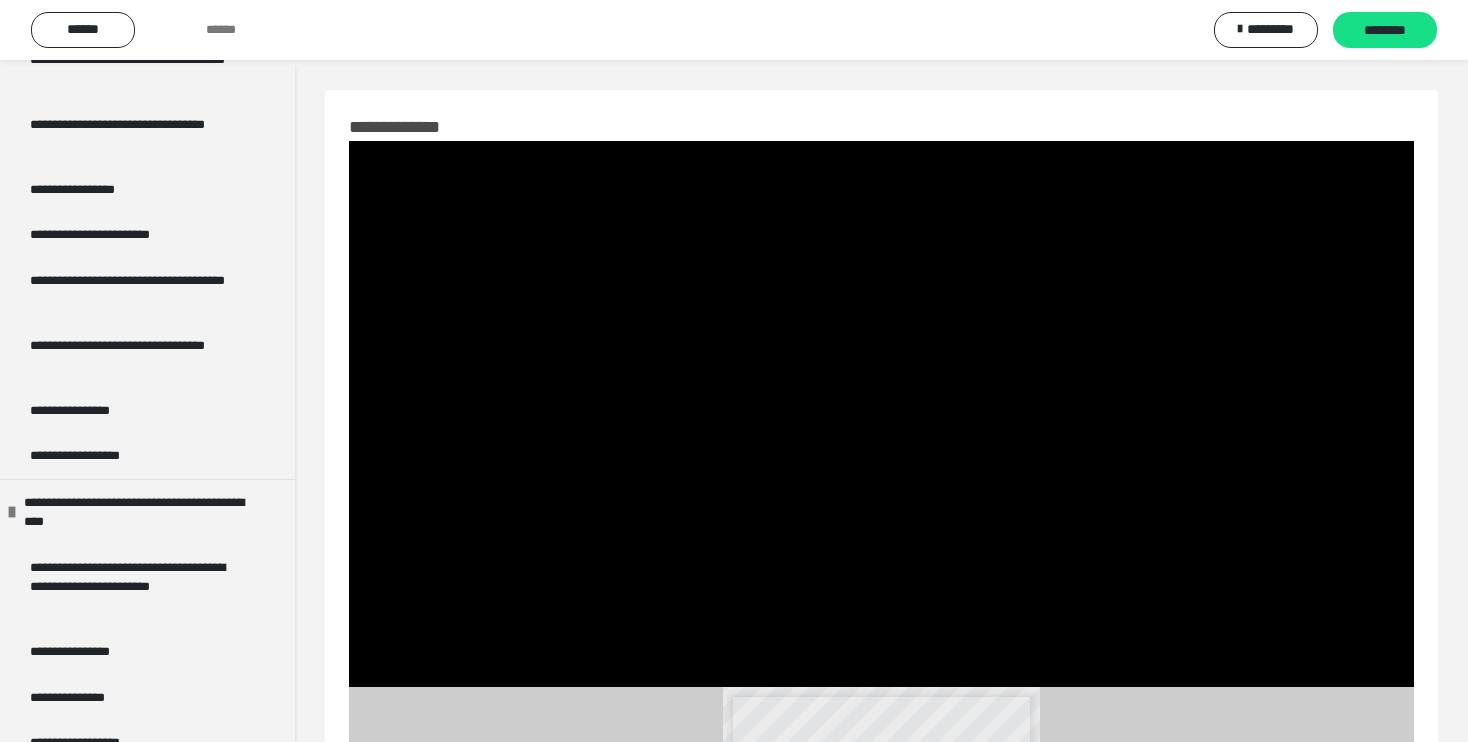 scroll, scrollTop: 3, scrollLeft: 0, axis: vertical 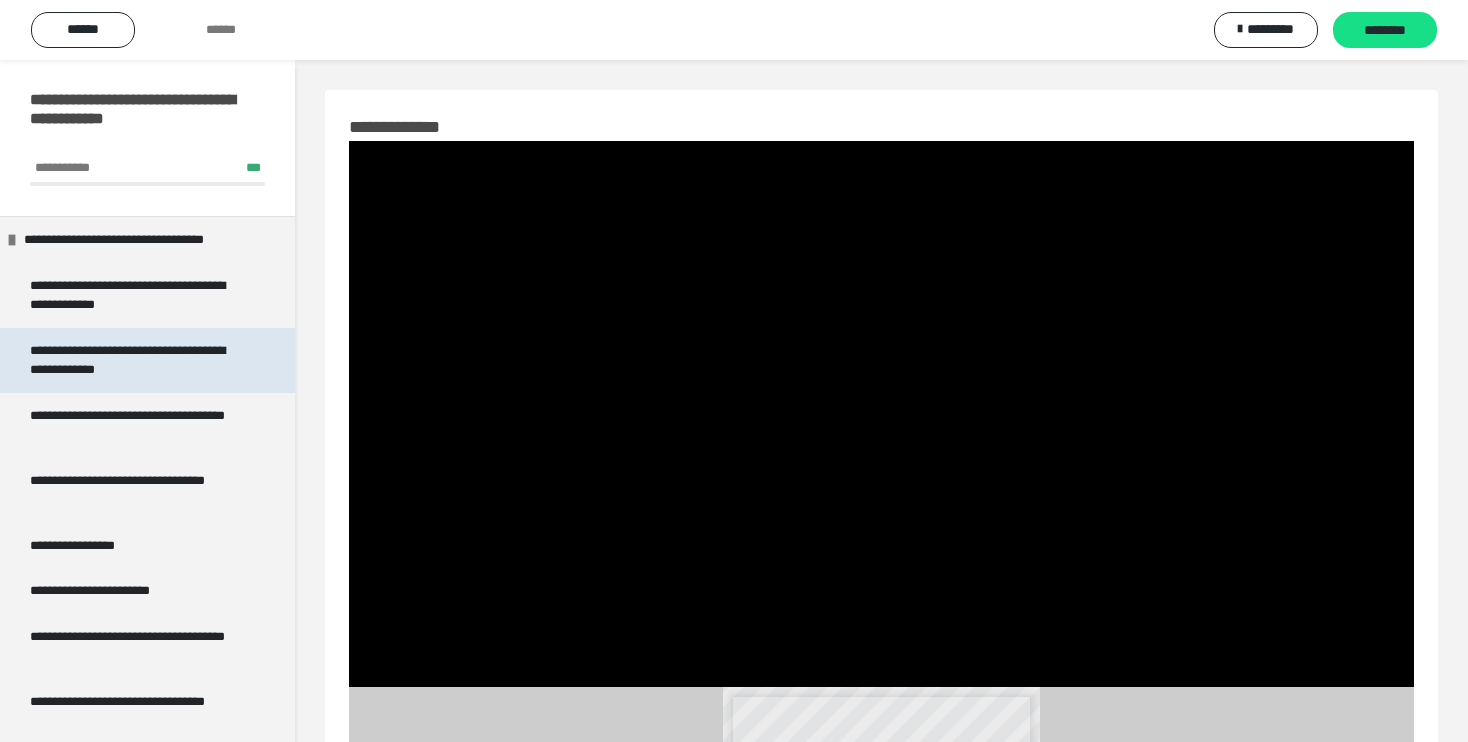 click on "**********" at bounding box center (132, 360) 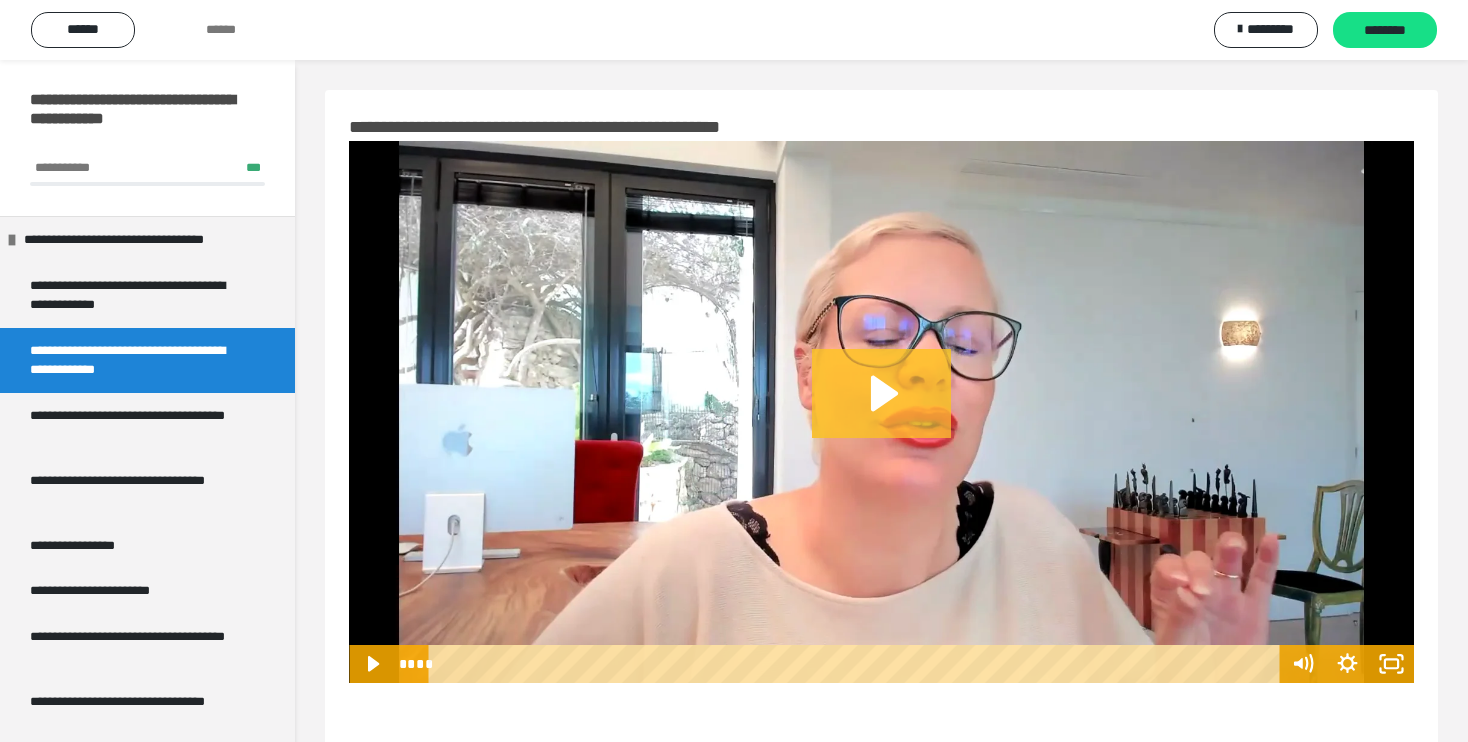 click 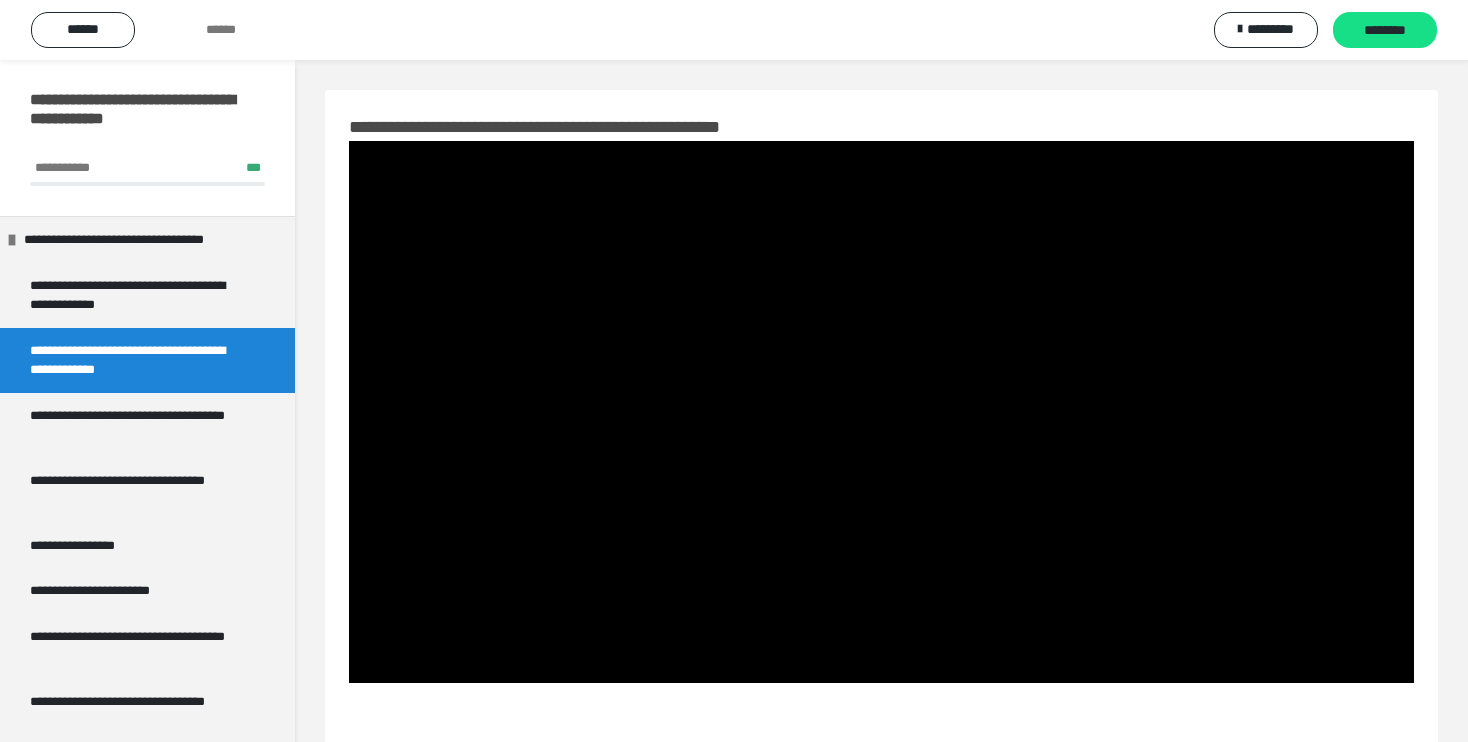 type 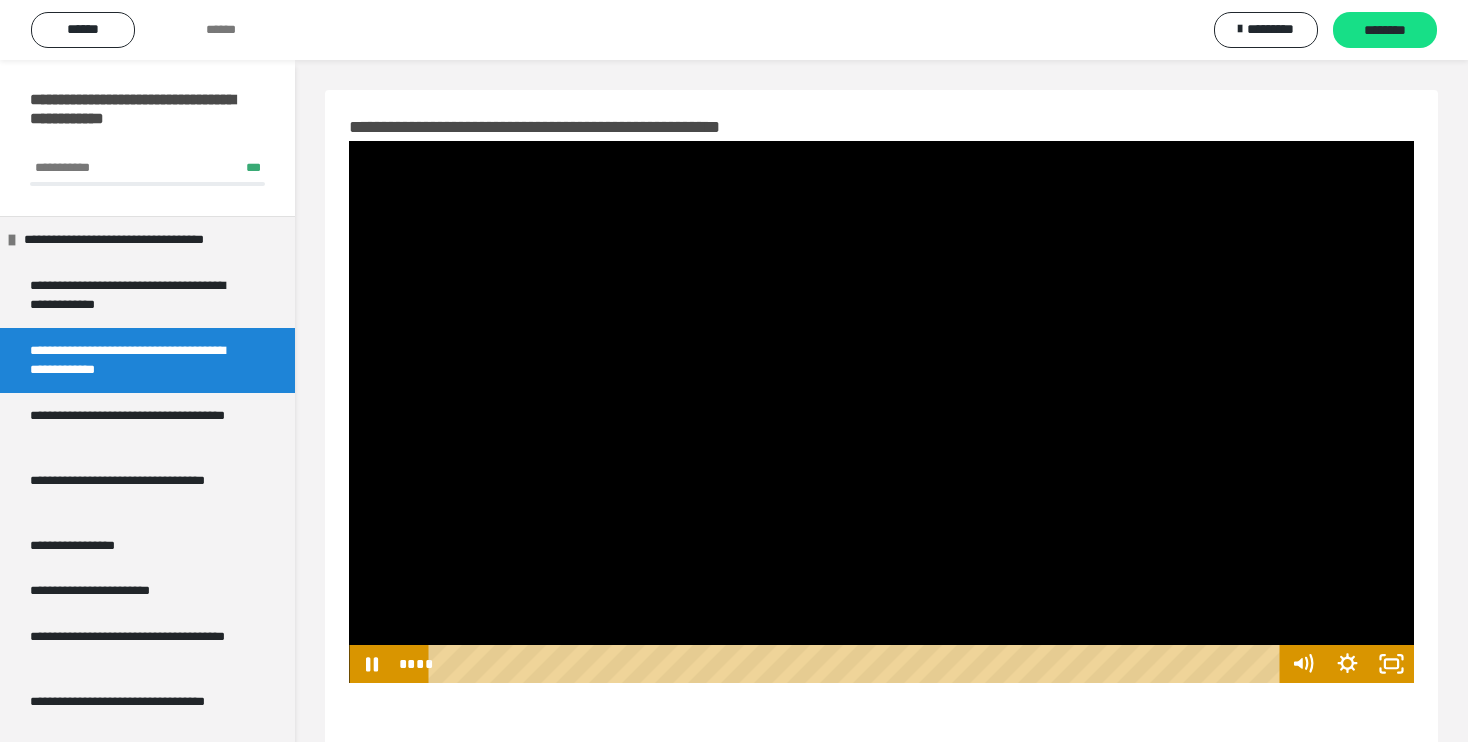 click at bounding box center (881, 412) 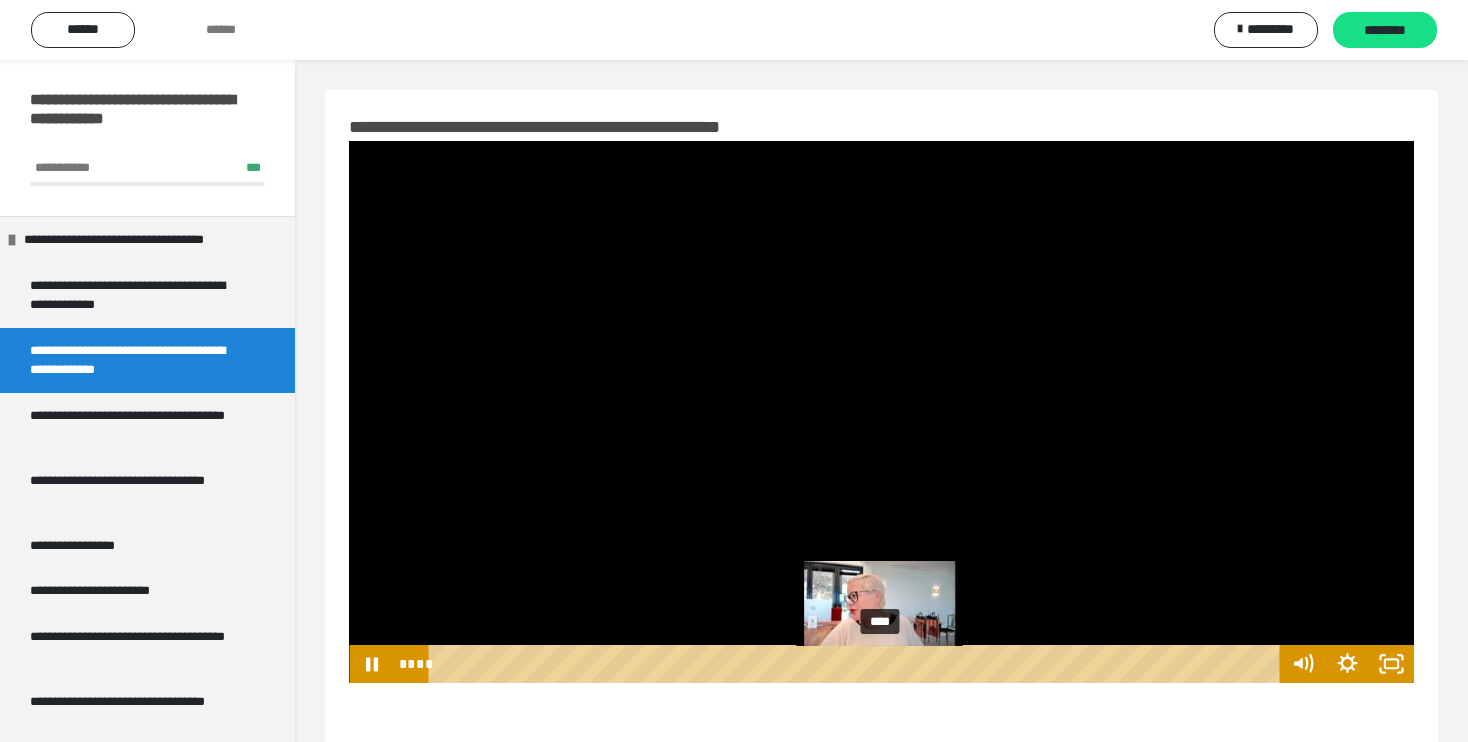 click on "****" at bounding box center [857, 664] 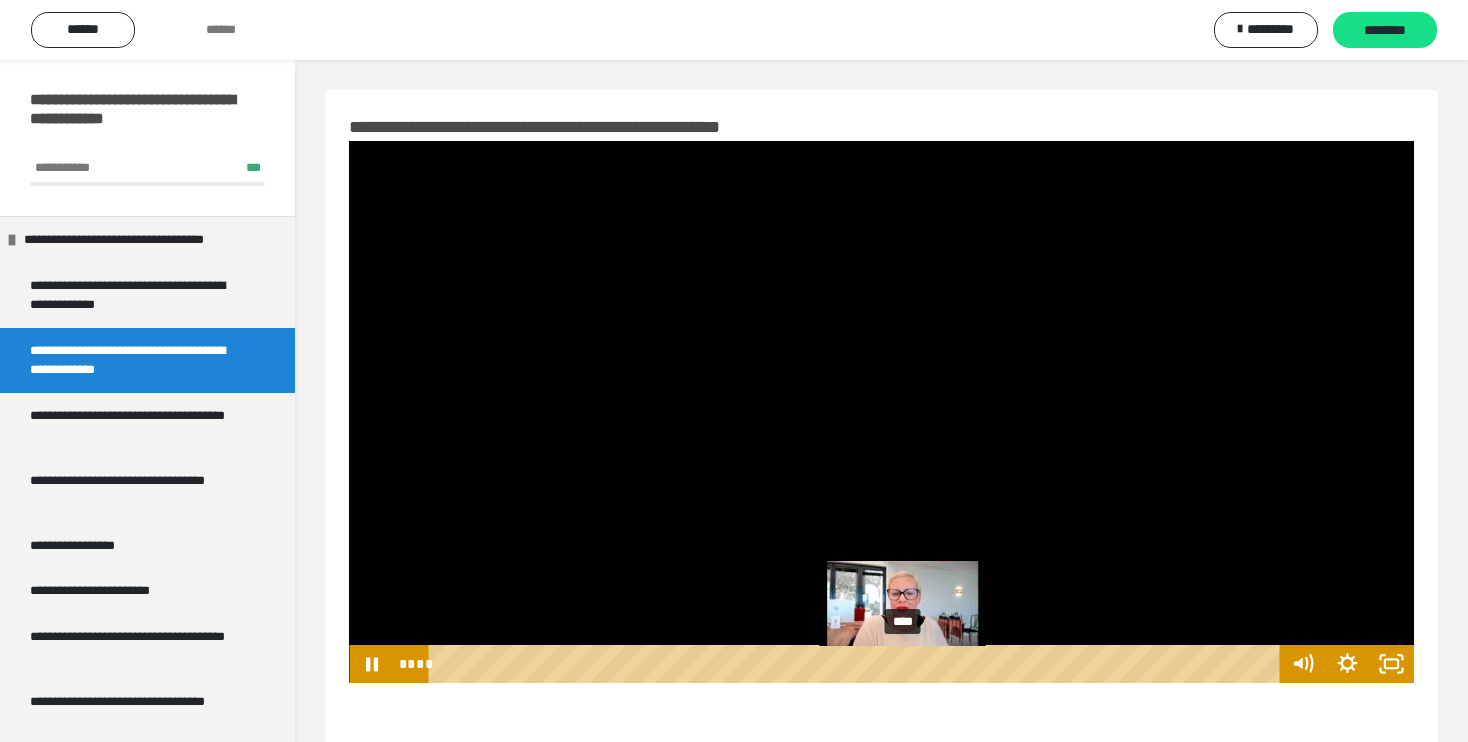 click on "****" at bounding box center (857, 664) 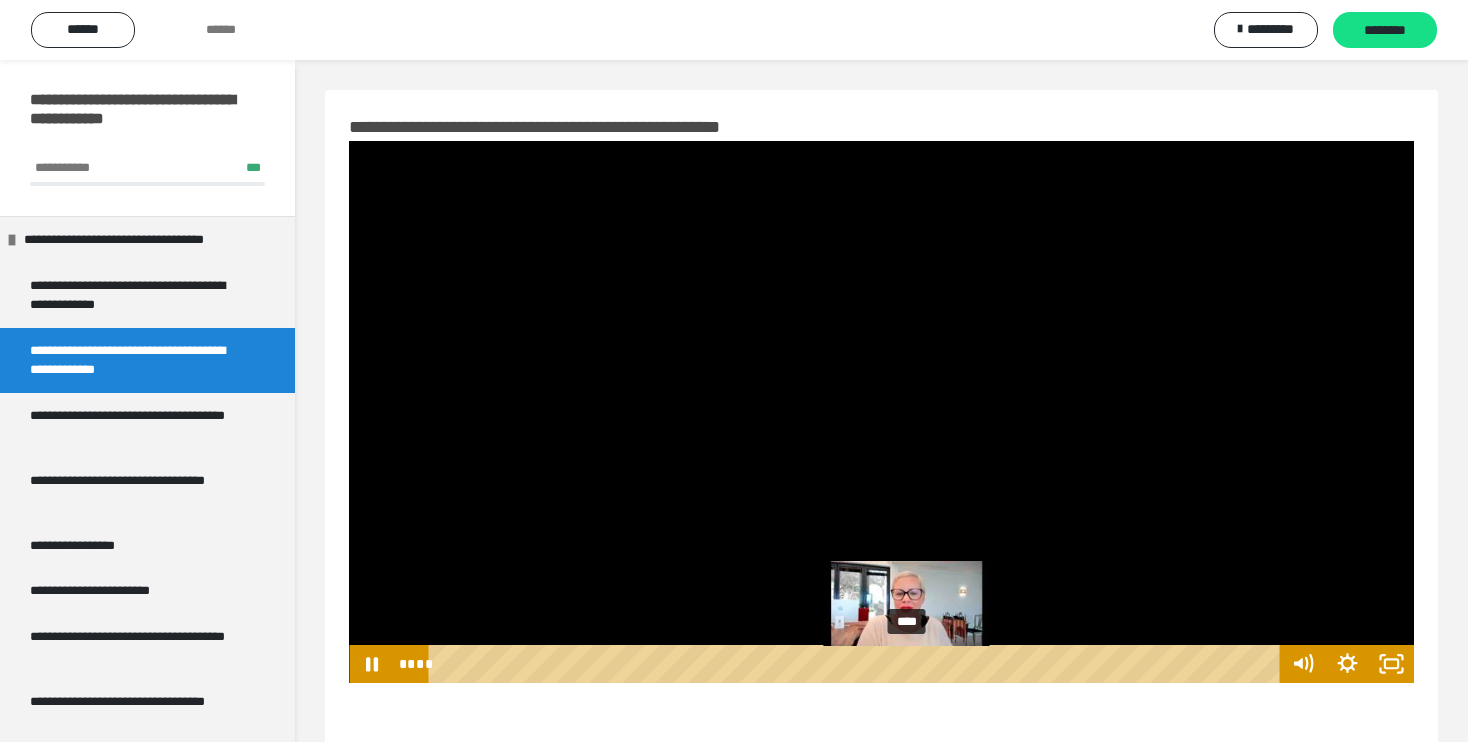 click on "****" at bounding box center [857, 664] 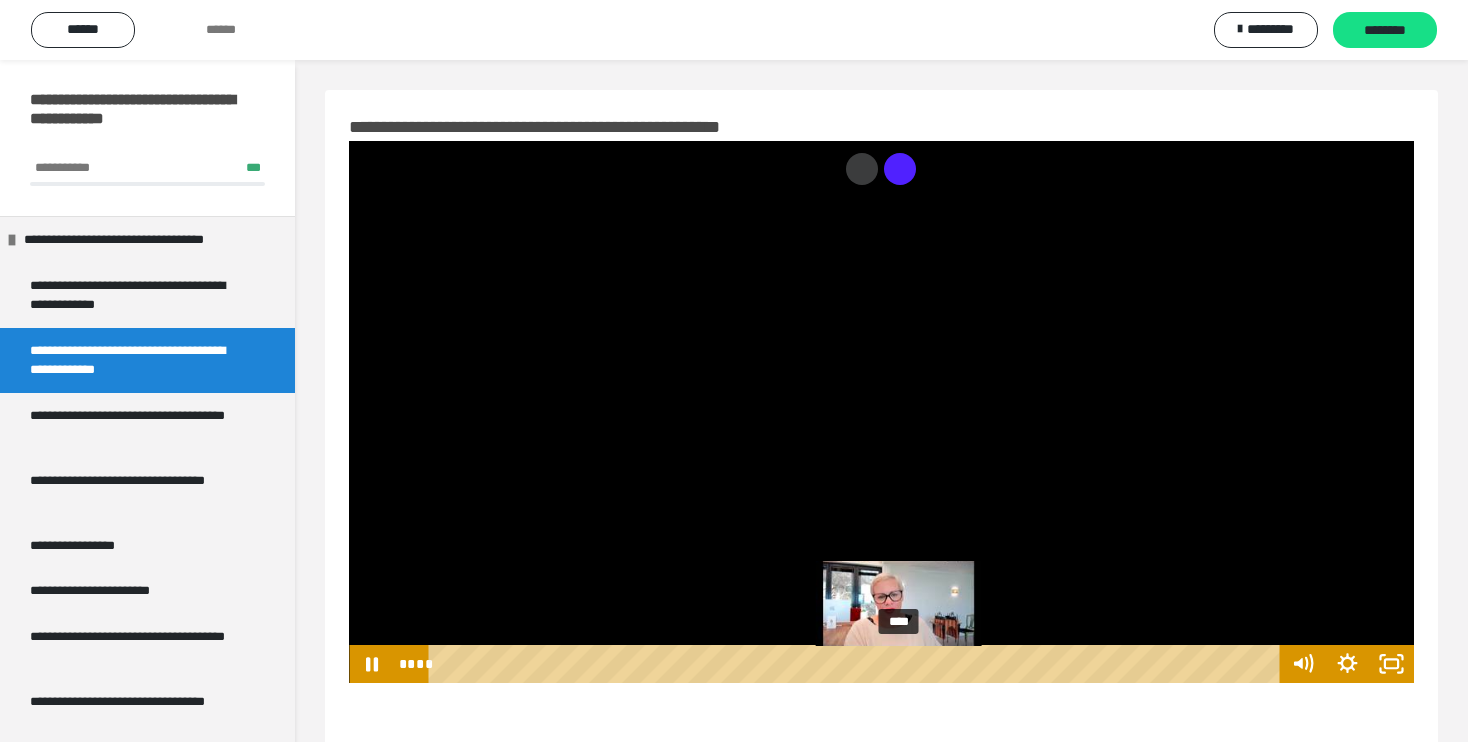 click on "****" at bounding box center [857, 664] 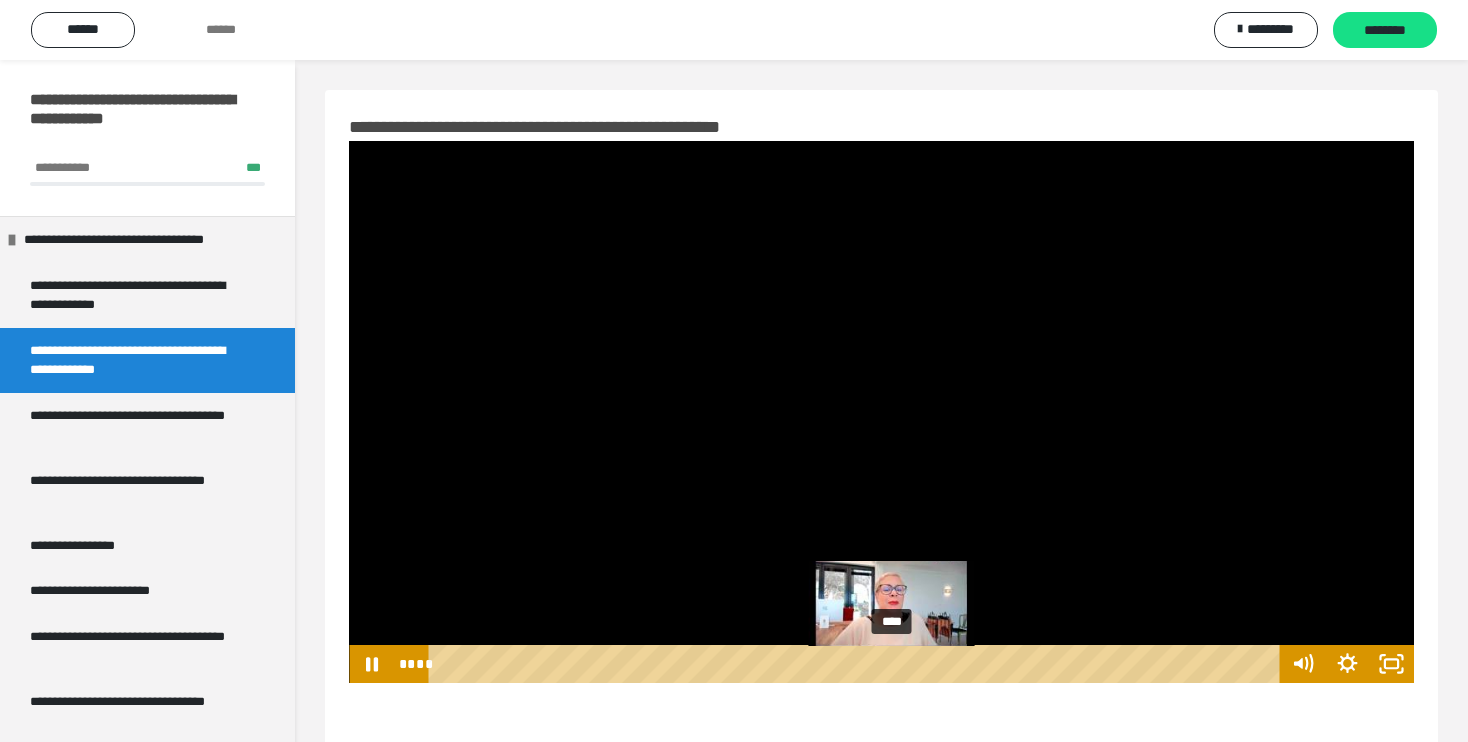click on "****" at bounding box center [857, 664] 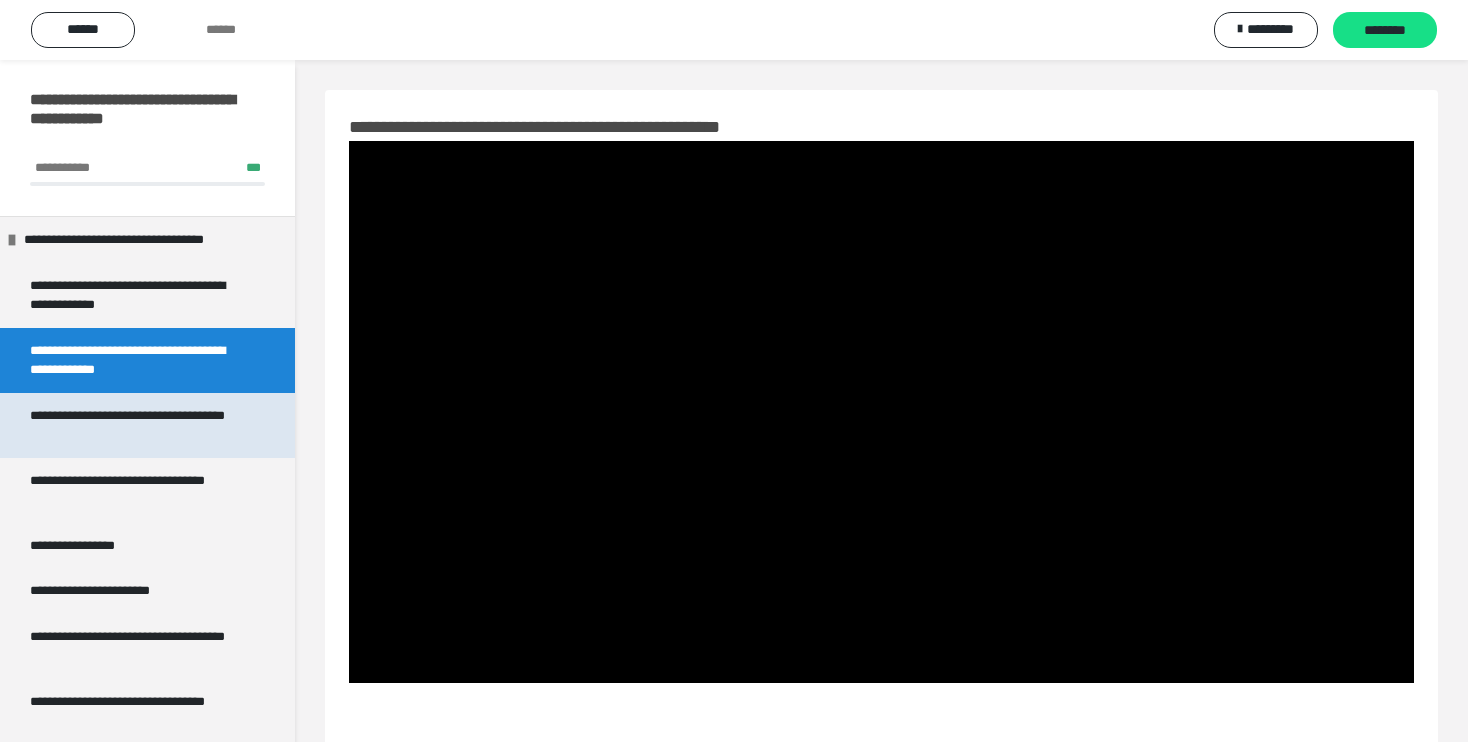 click on "**********" at bounding box center [132, 425] 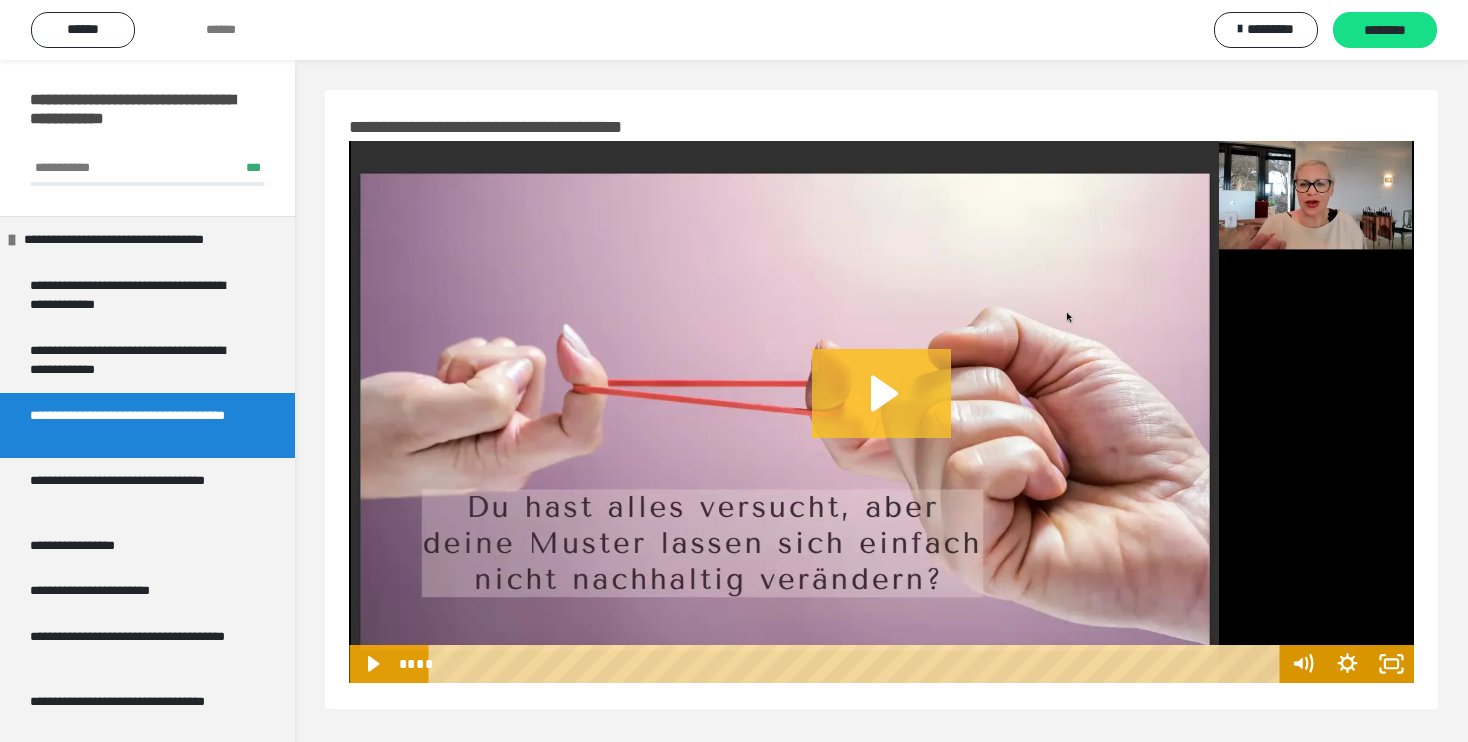 click 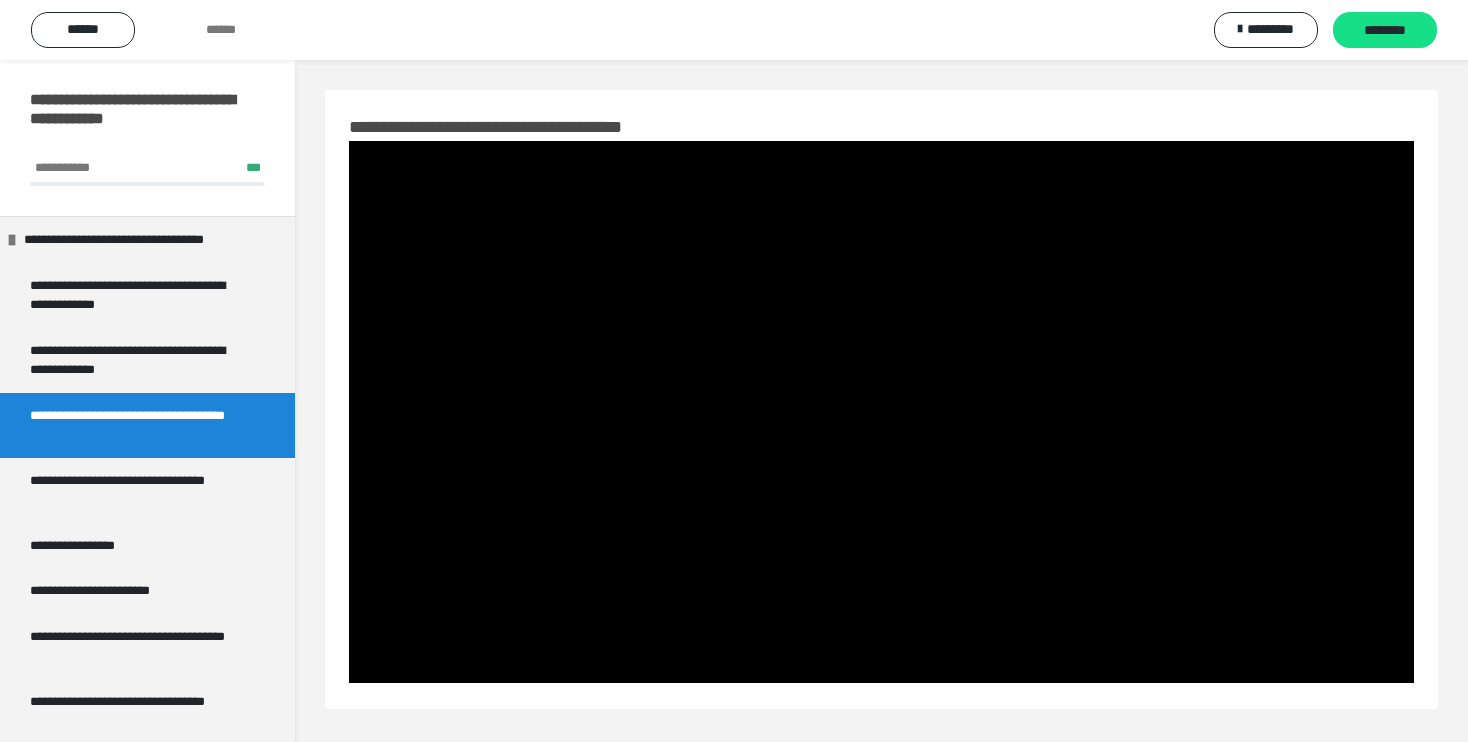 type 